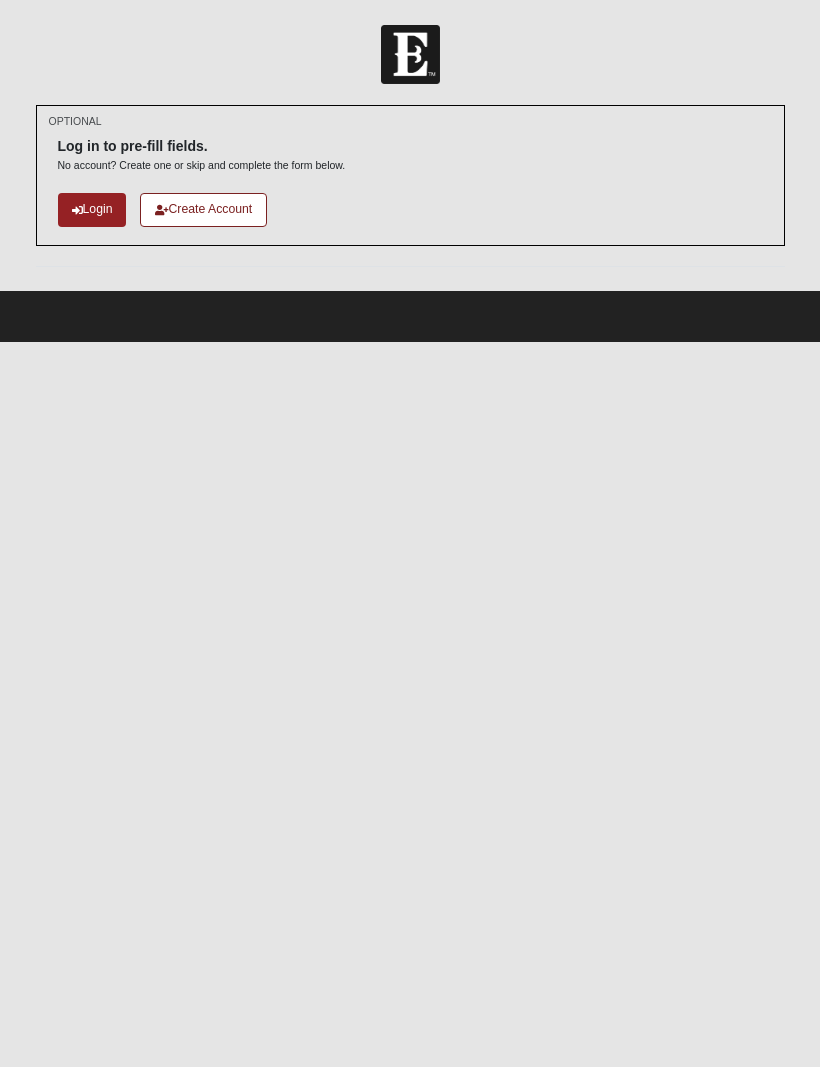 scroll, scrollTop: 0, scrollLeft: 0, axis: both 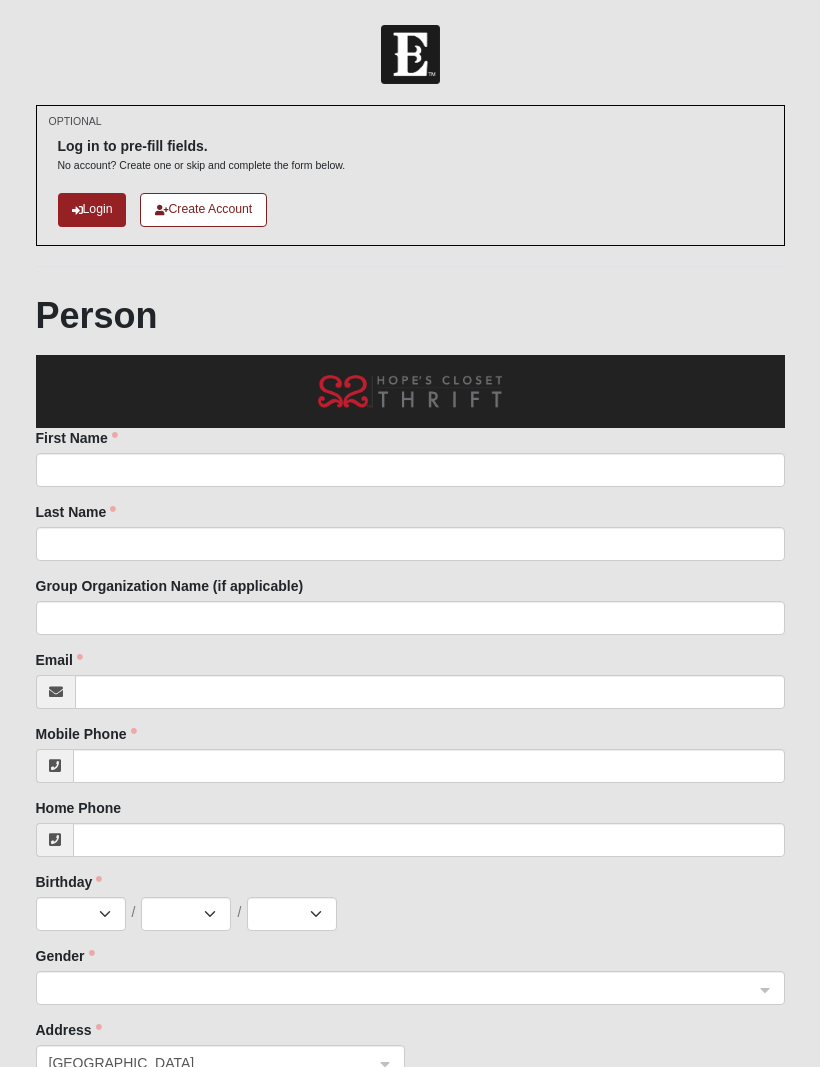 click on "Create Account" at bounding box center [203, 209] 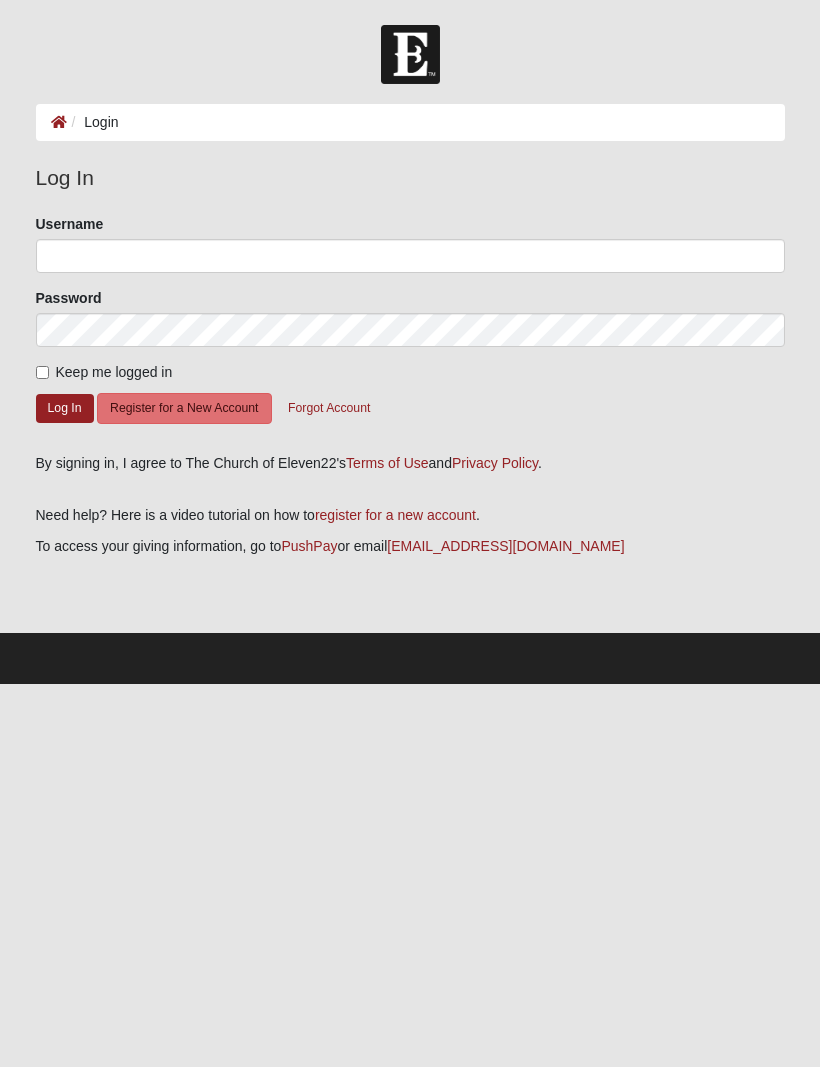 scroll, scrollTop: 0, scrollLeft: 0, axis: both 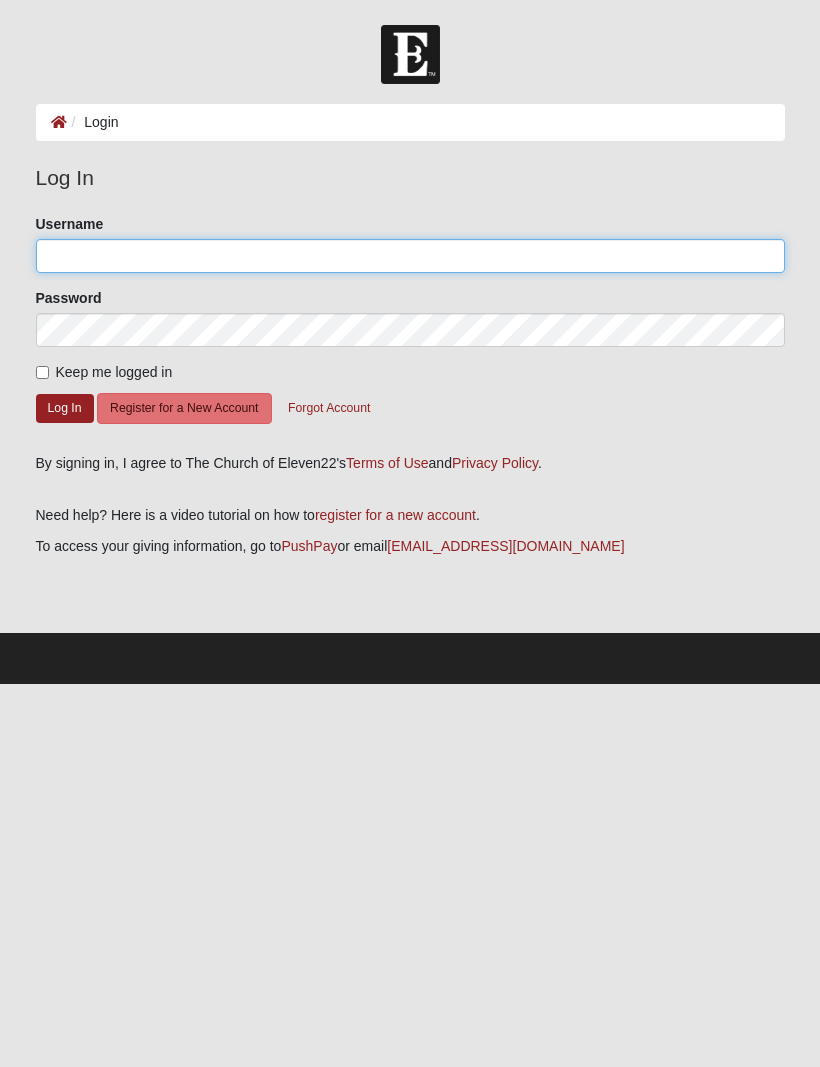 type on "[PERSON_NAME]" 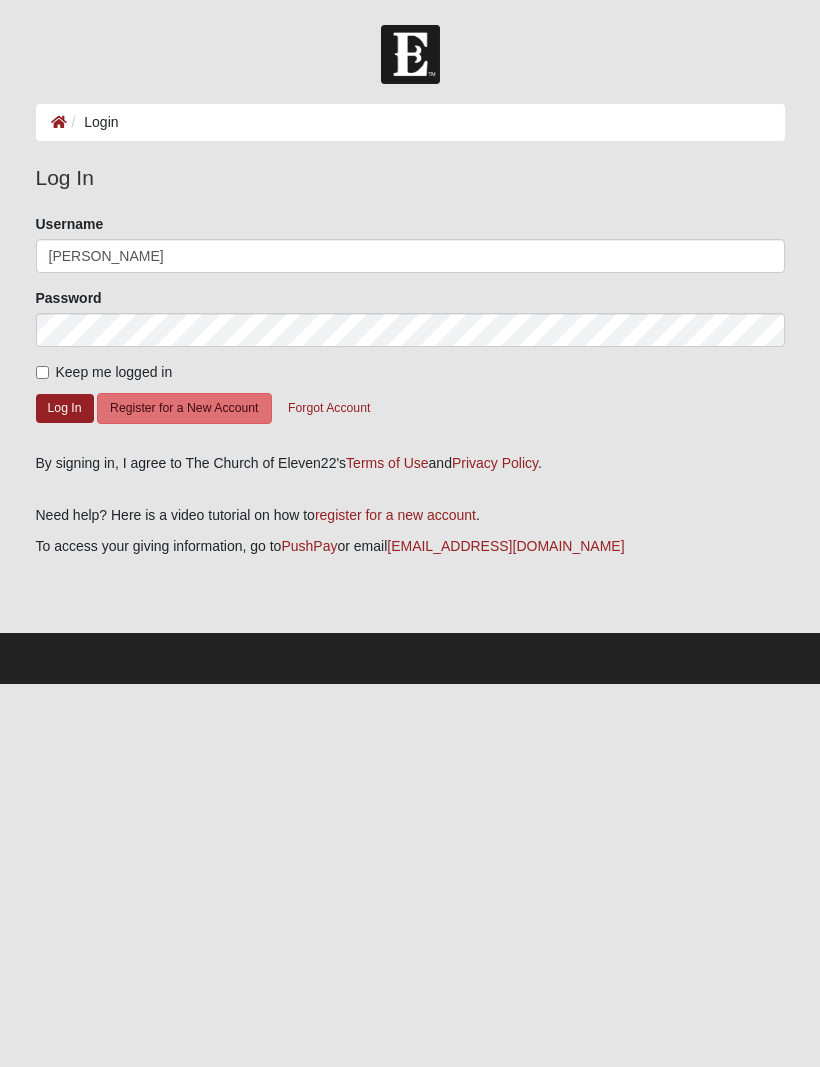 click on "Log In" 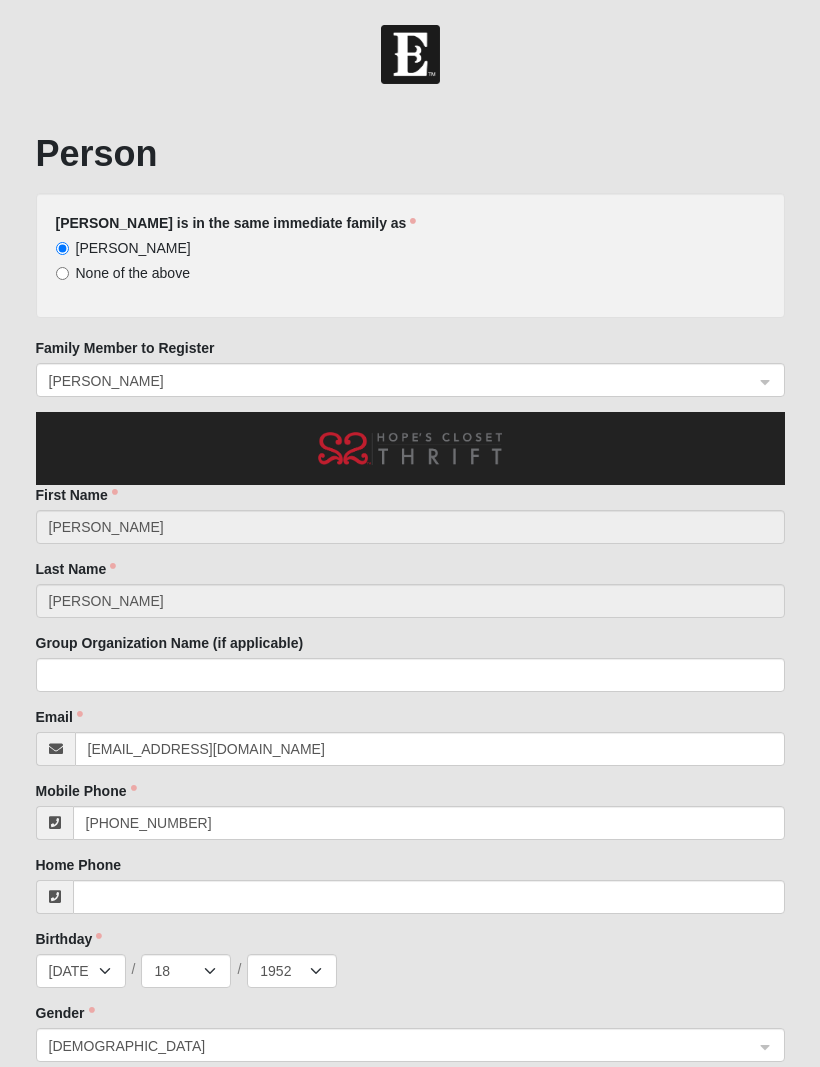 select on "7" 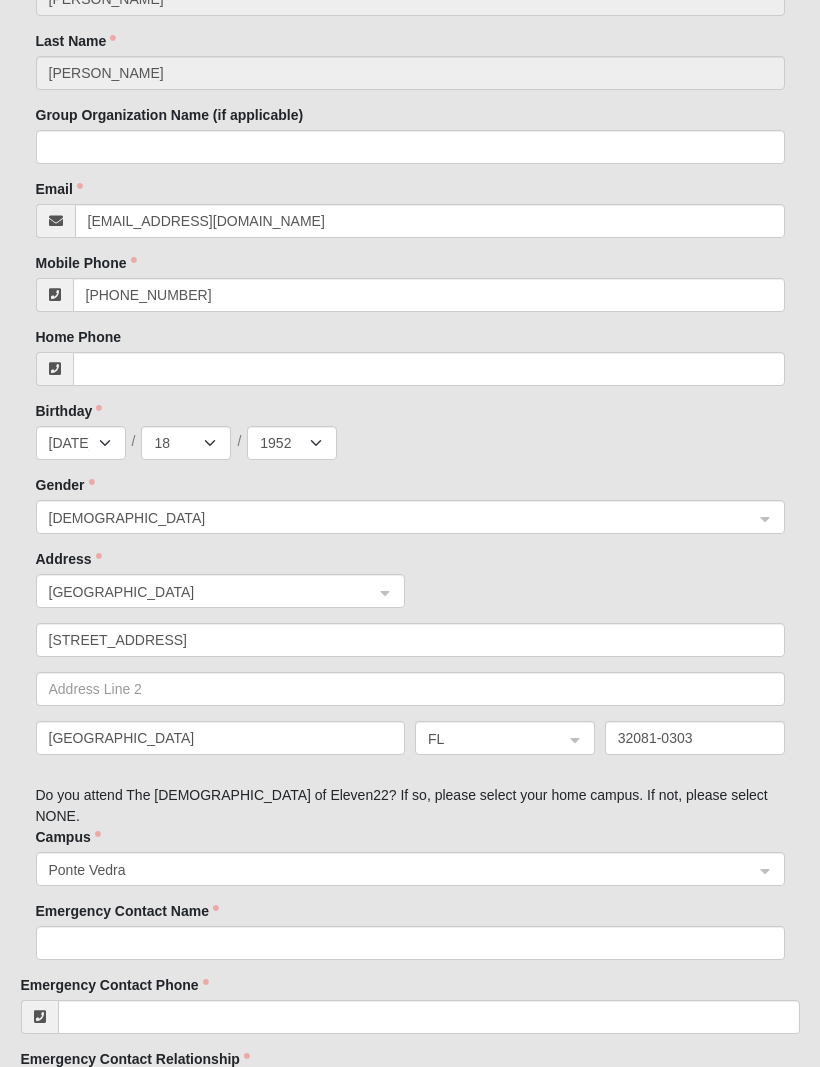 scroll, scrollTop: 529, scrollLeft: 0, axis: vertical 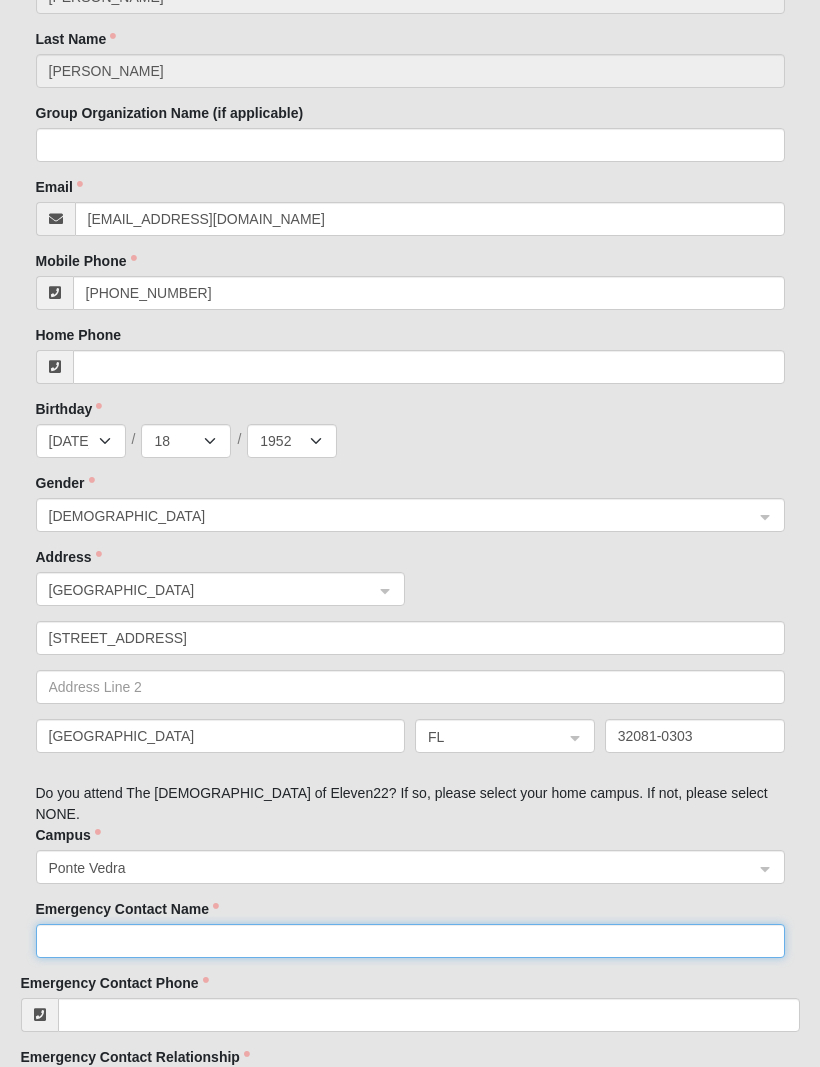 click on "Emergency Contact Name" 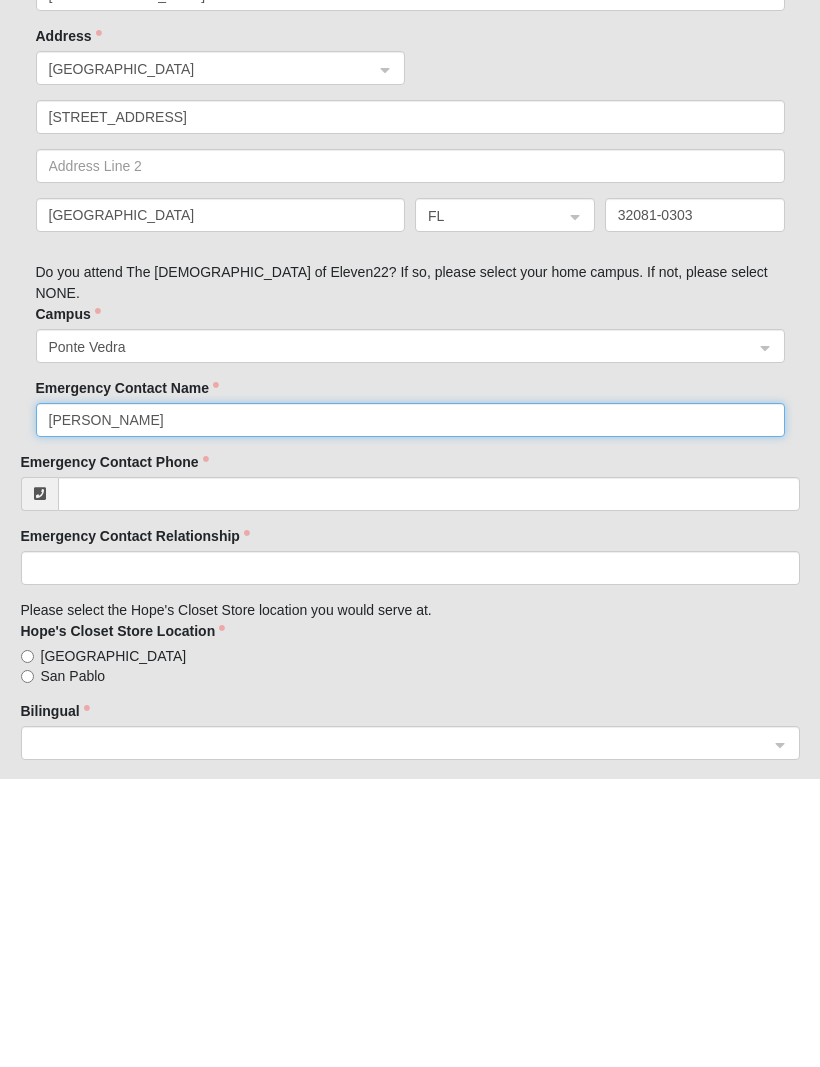 type on "Bruce Rieser" 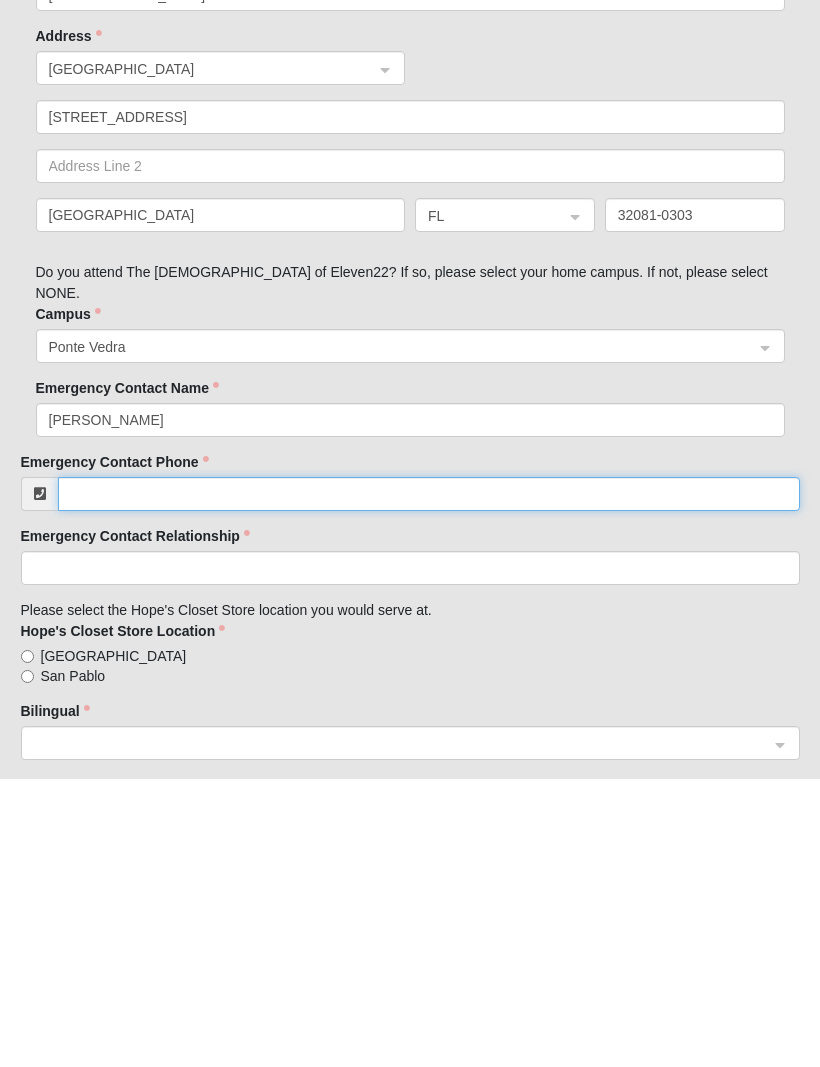 click on "Emergency Contact Phone" at bounding box center (429, 783) 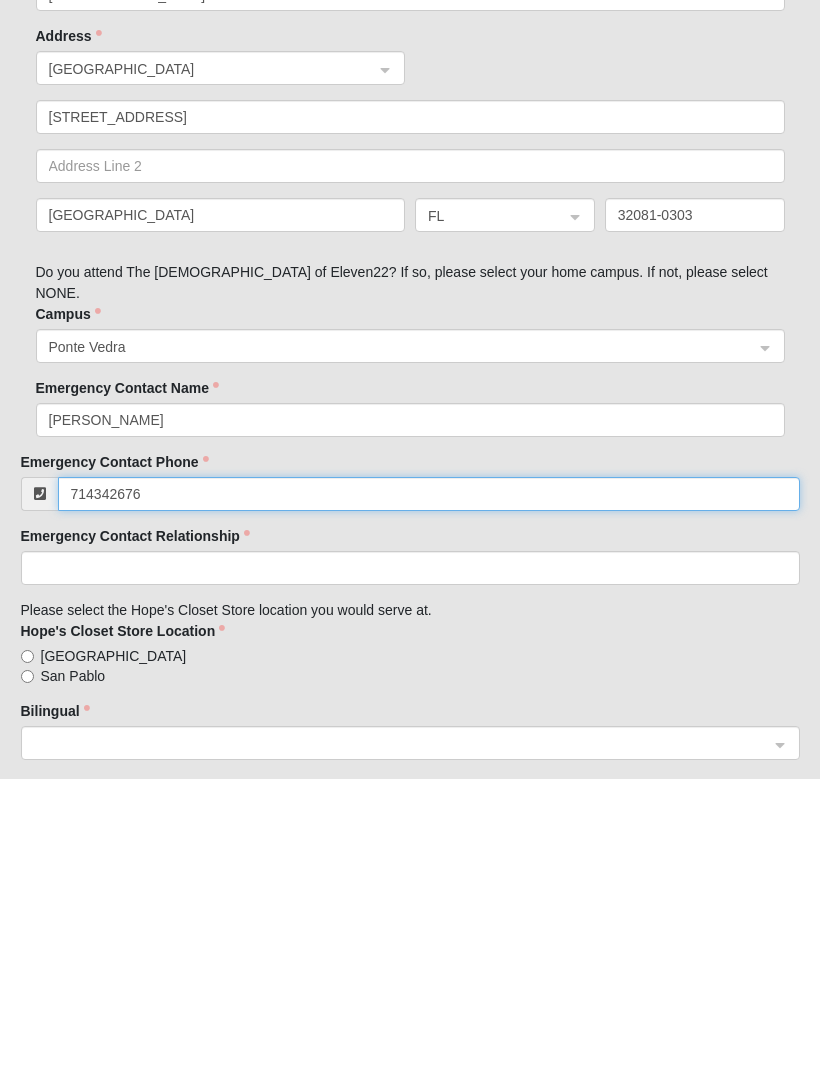 type on "(714) 342-6764" 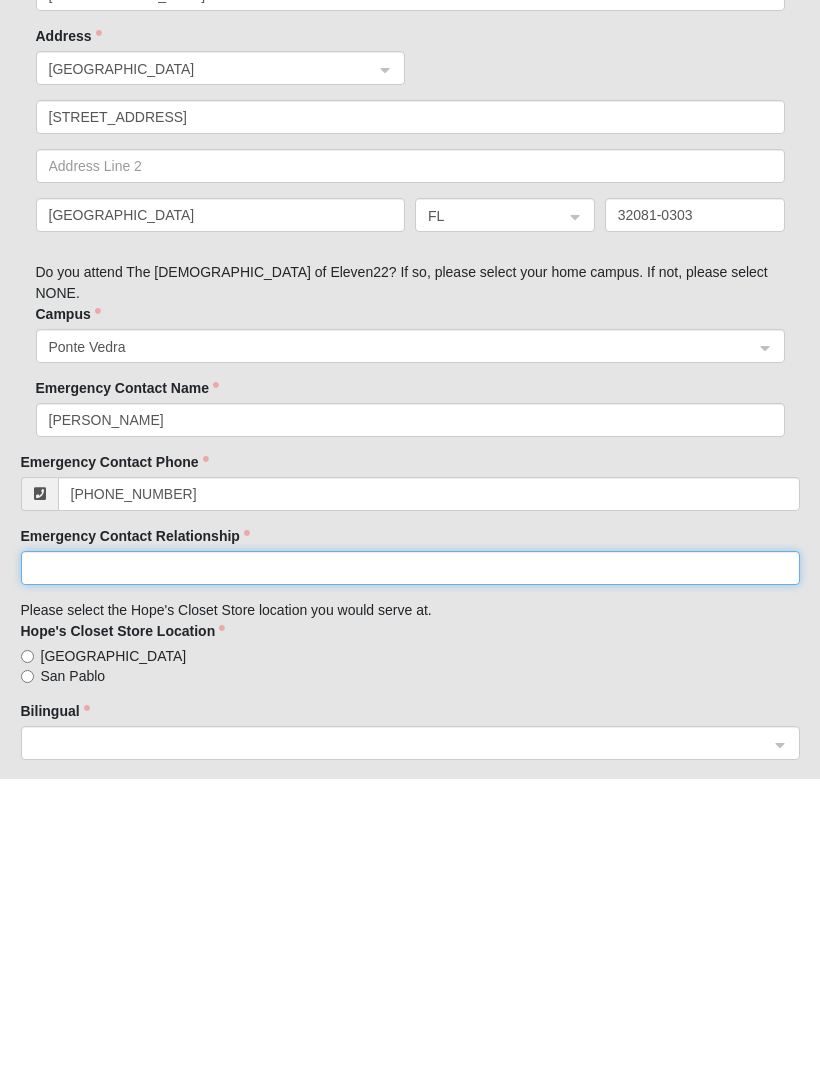 click on "Emergency Contact Relationship" 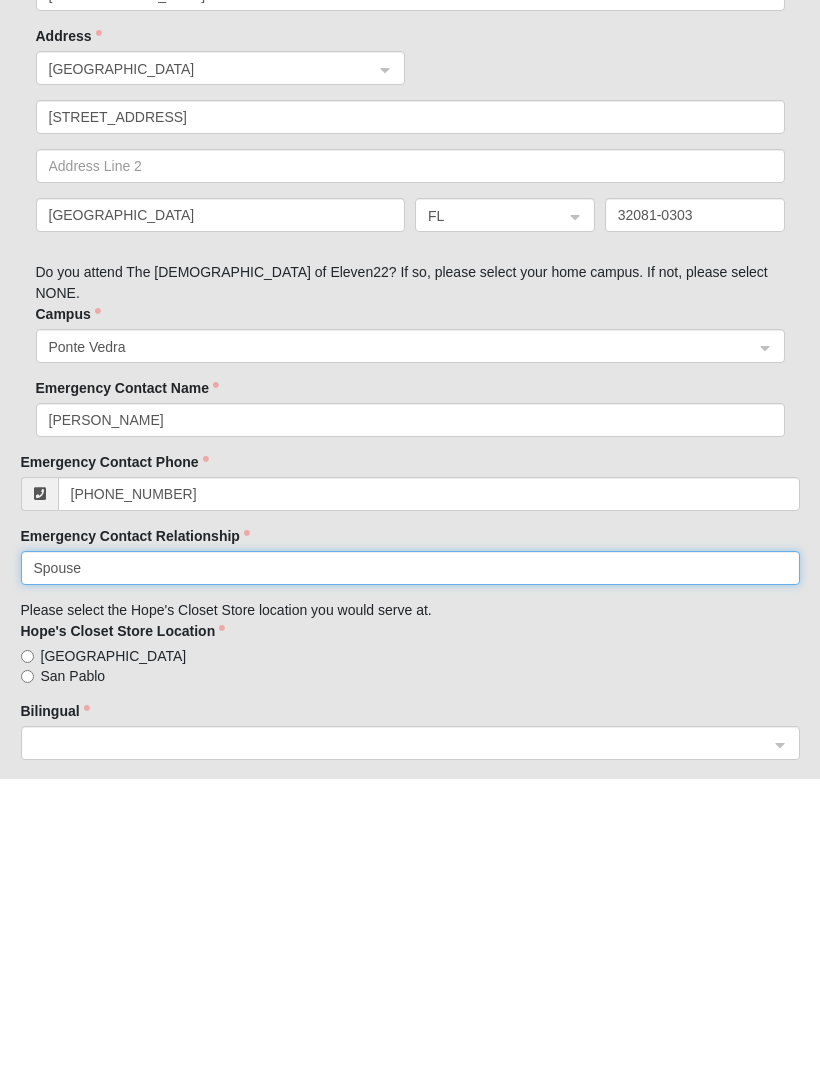 type on "Spouse" 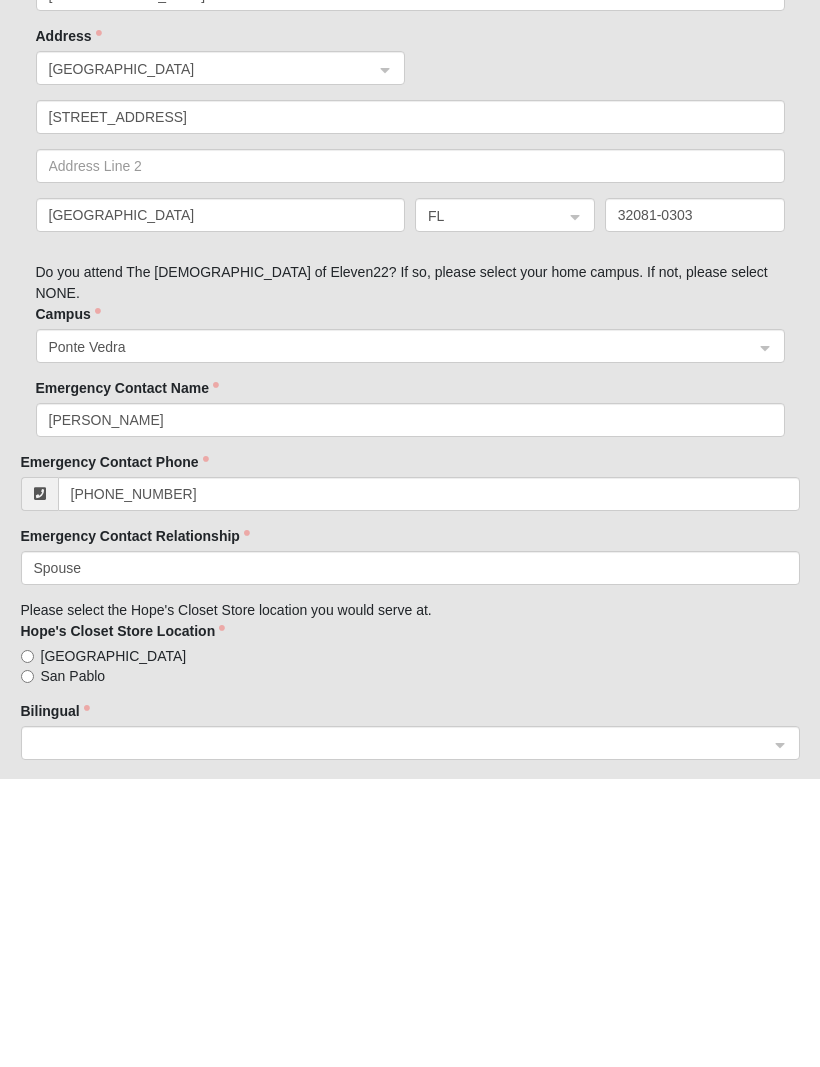 click on "San Pablo" at bounding box center (27, 965) 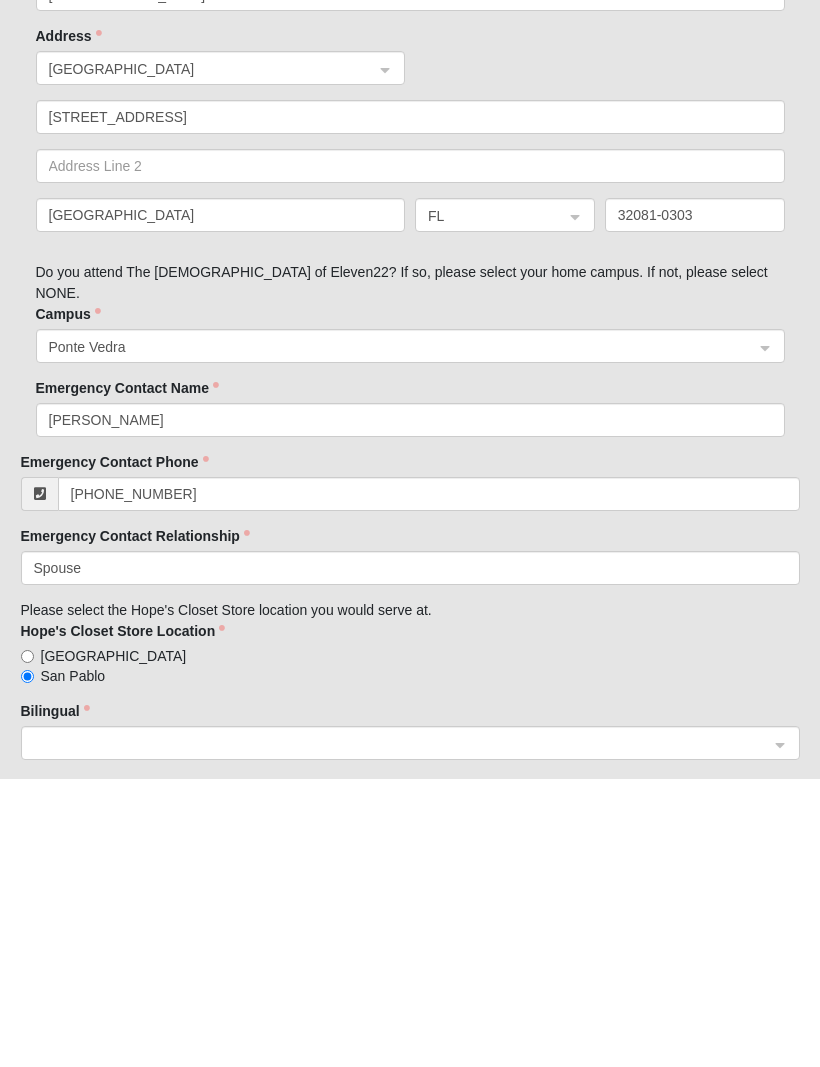 scroll, scrollTop: 1003, scrollLeft: 0, axis: vertical 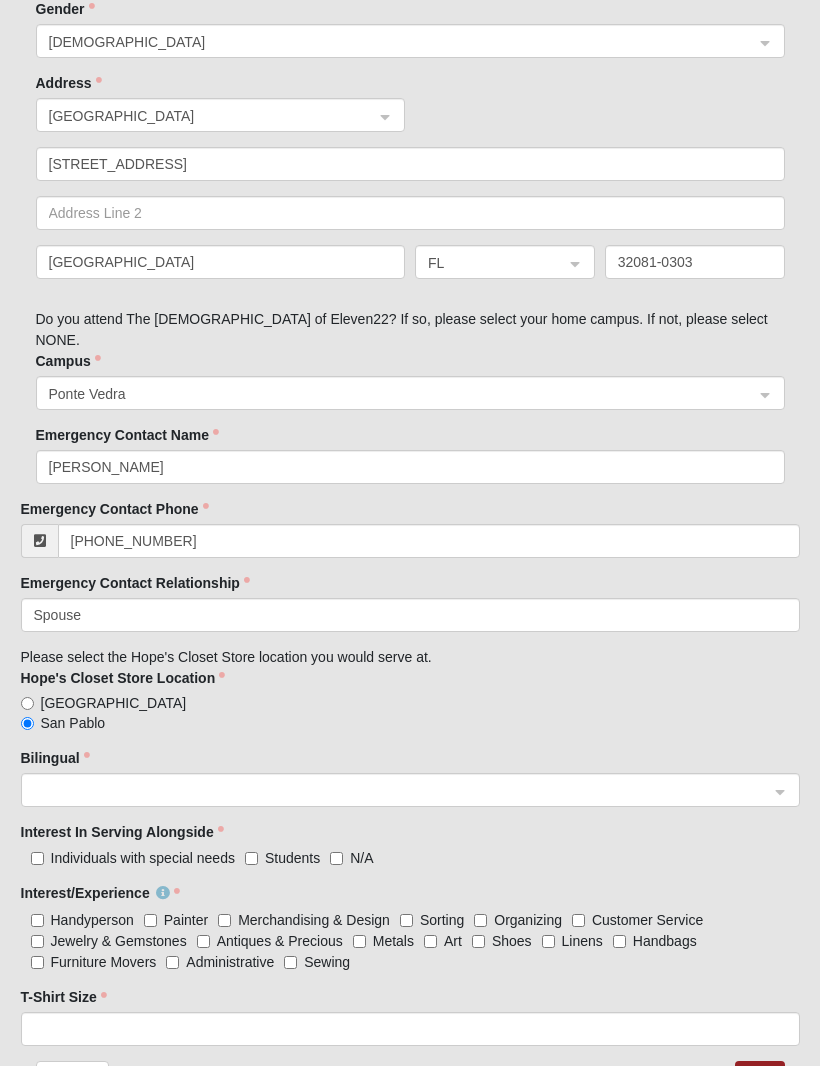 click at bounding box center [403, 790] 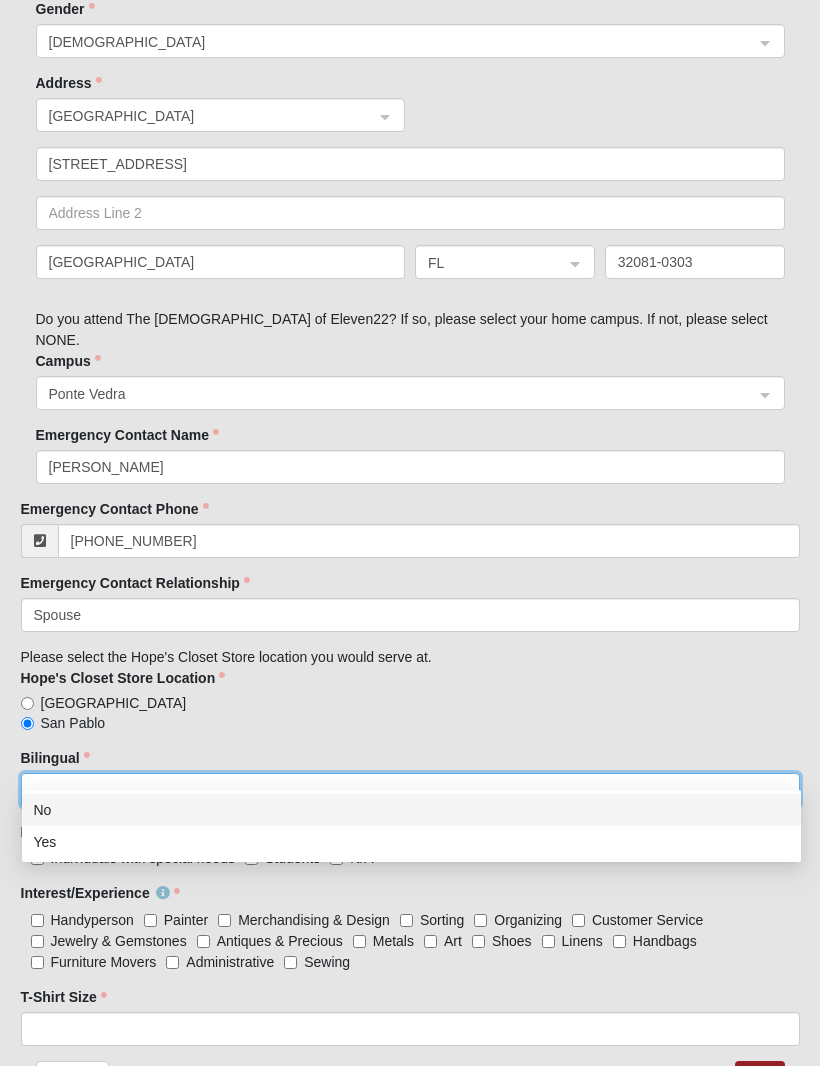 click on "No" at bounding box center (411, 811) 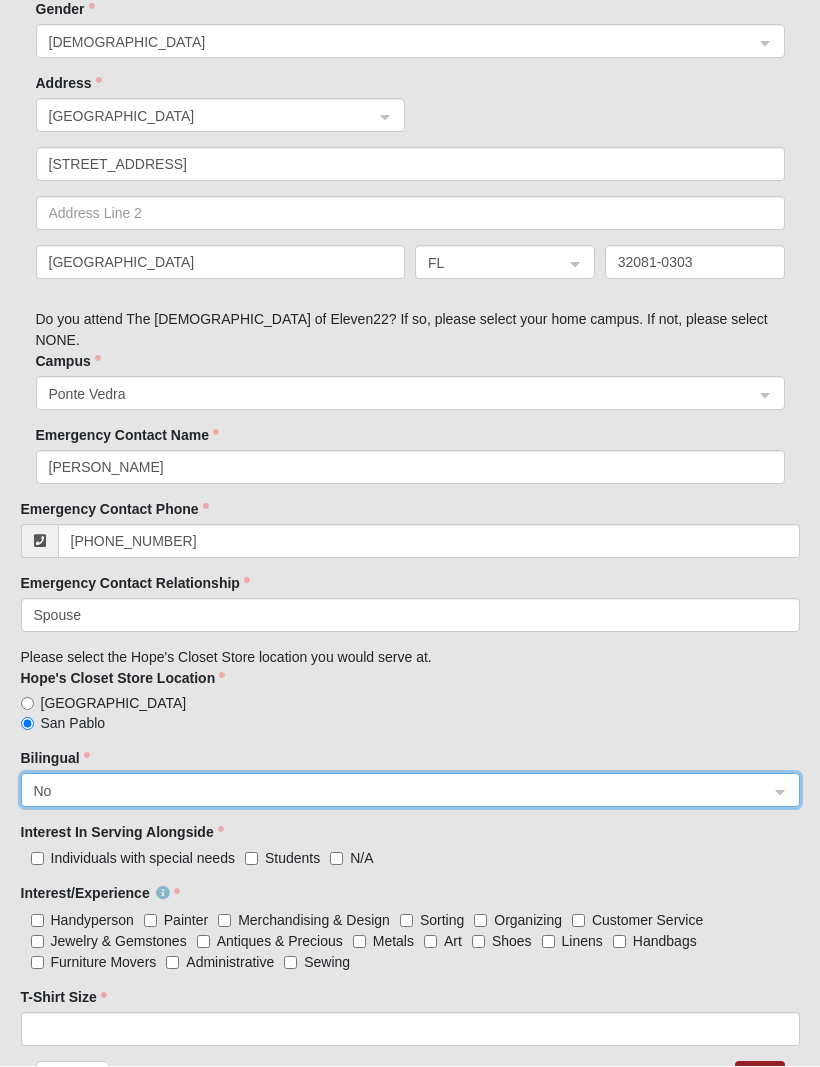 click on "N/A" at bounding box center (336, 859) 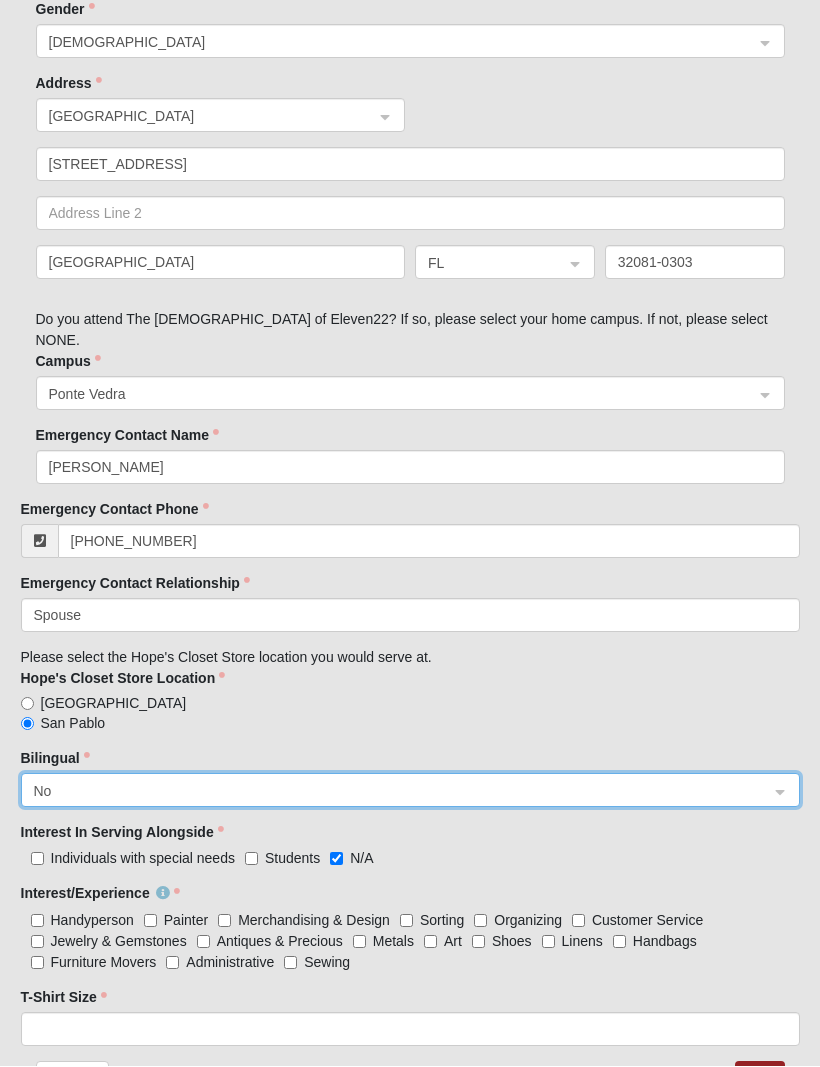 click on "N/A" at bounding box center [336, 859] 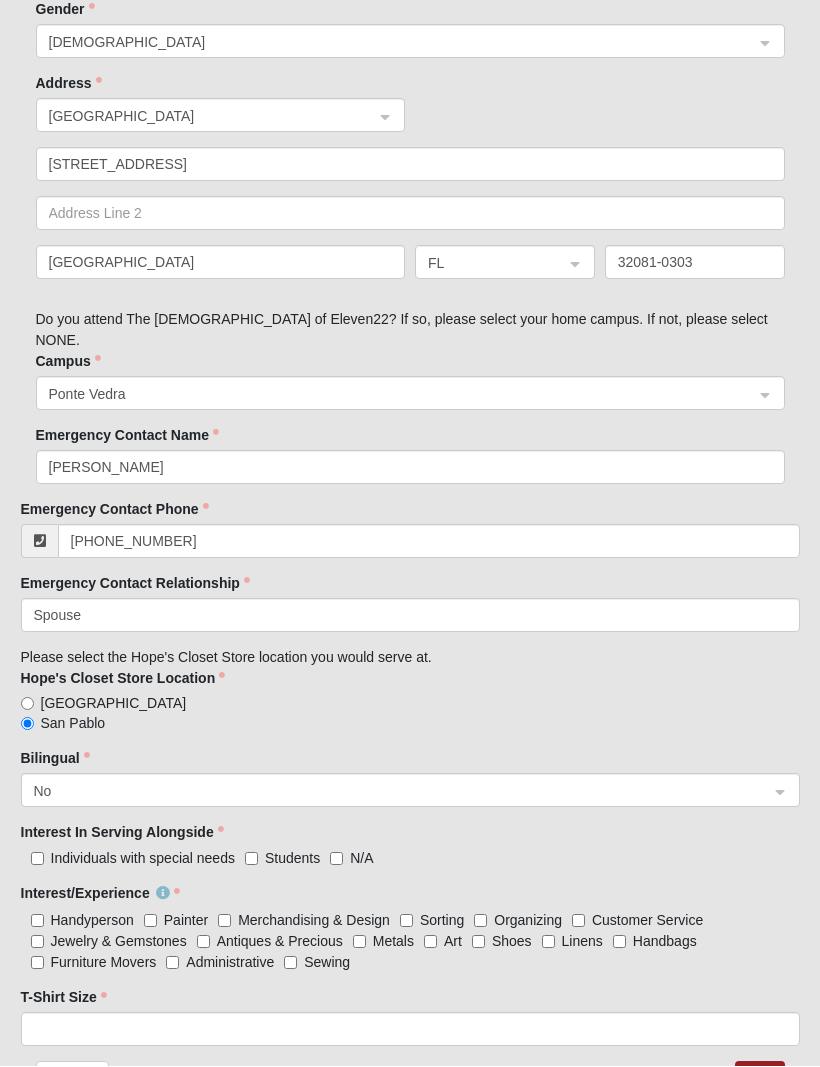 click on "Interest In Serving Alongside    Individuals with special needs Students N/A" 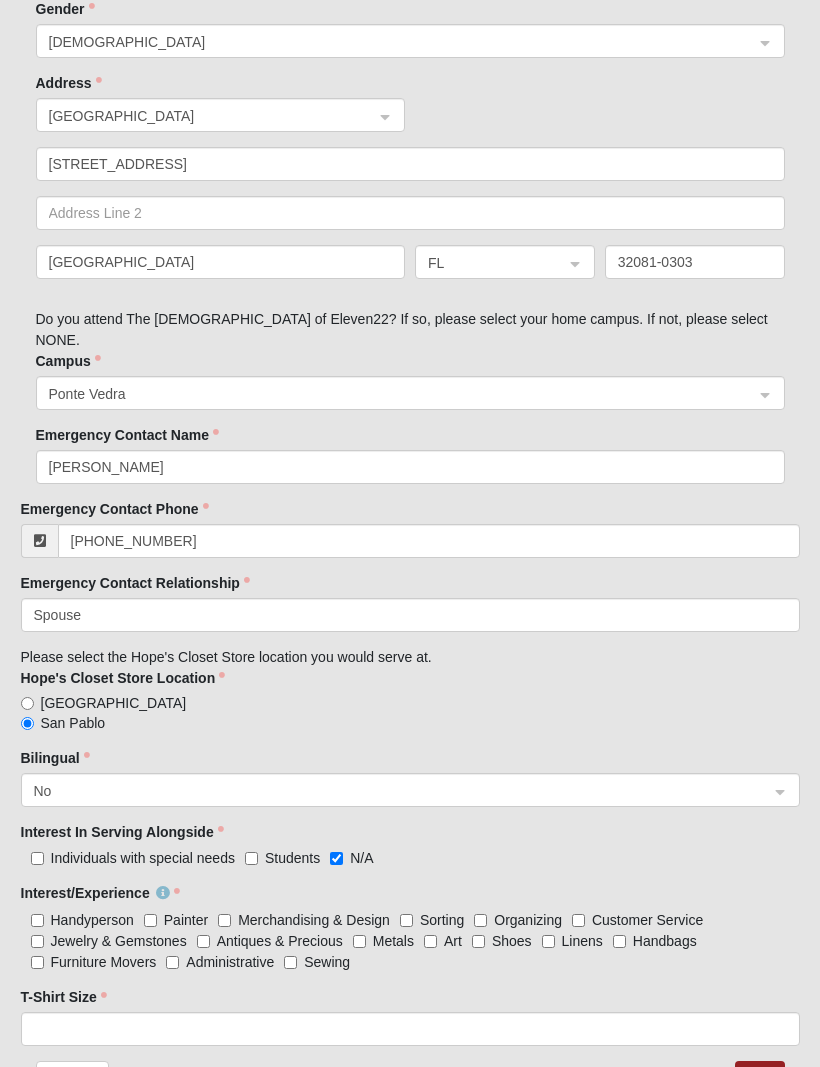 scroll, scrollTop: 1003, scrollLeft: 0, axis: vertical 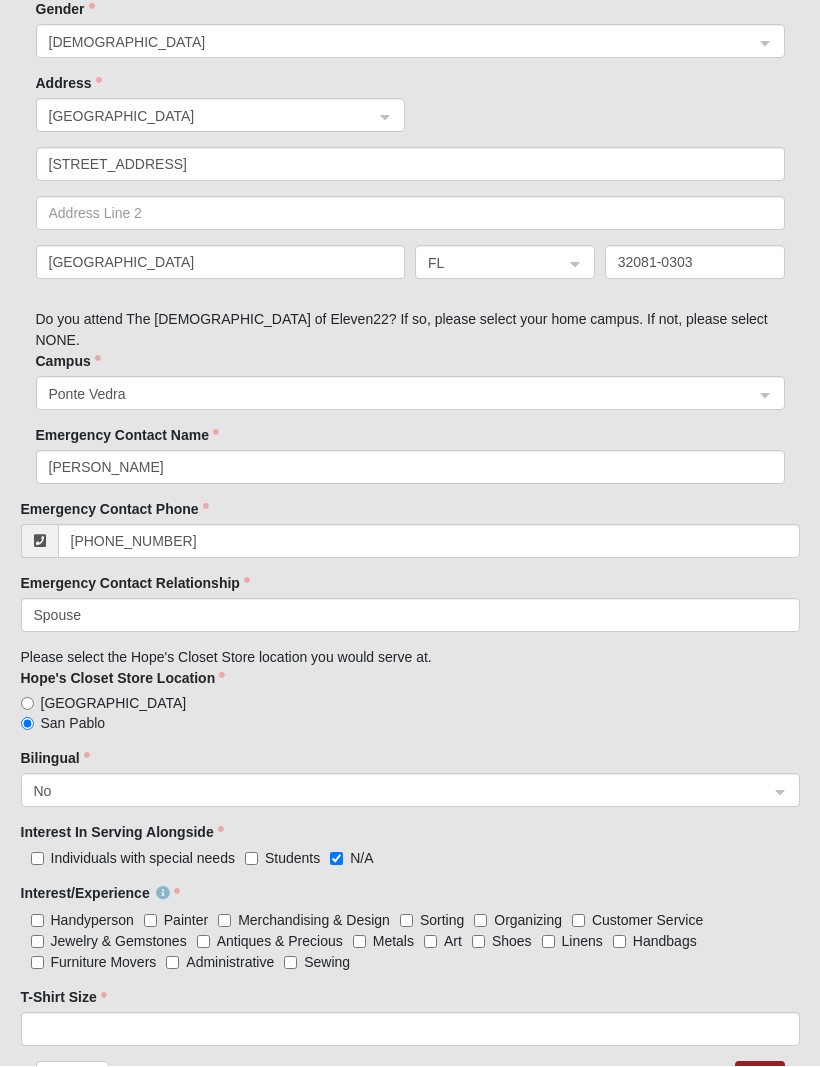 click on "Handyperson" at bounding box center [37, 921] 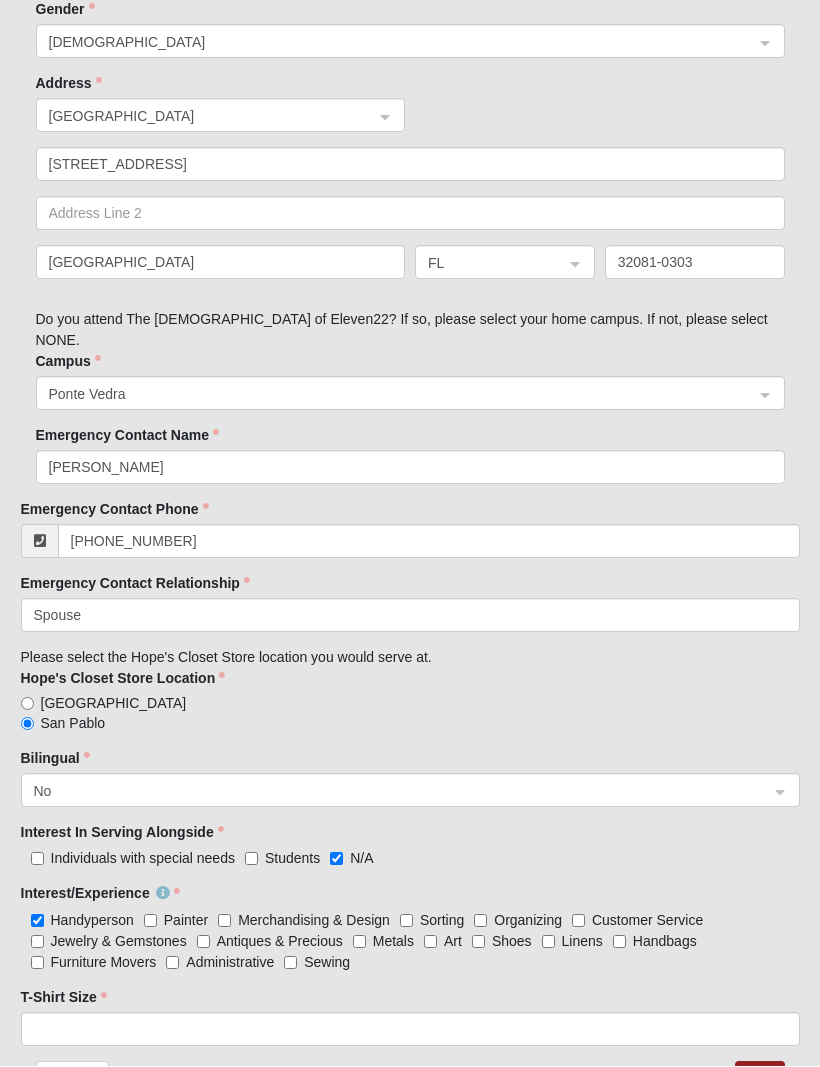 click on "Painter" at bounding box center (150, 921) 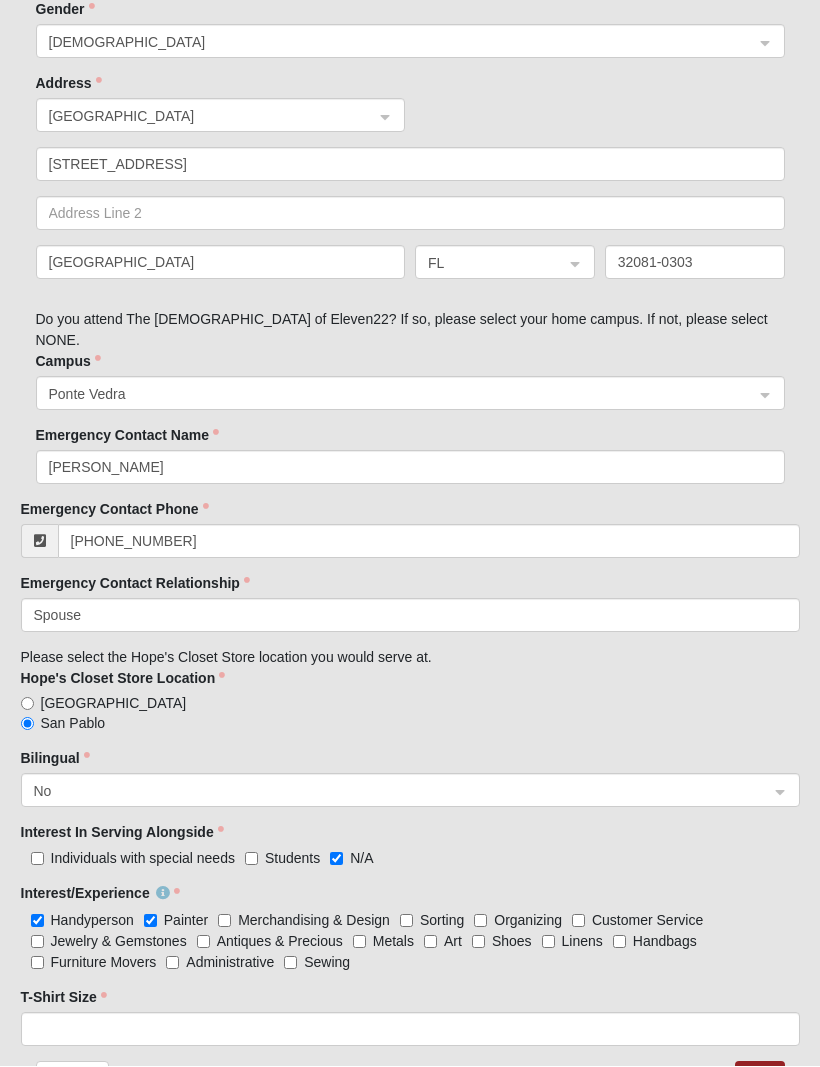 click on "Sorting" at bounding box center [406, 921] 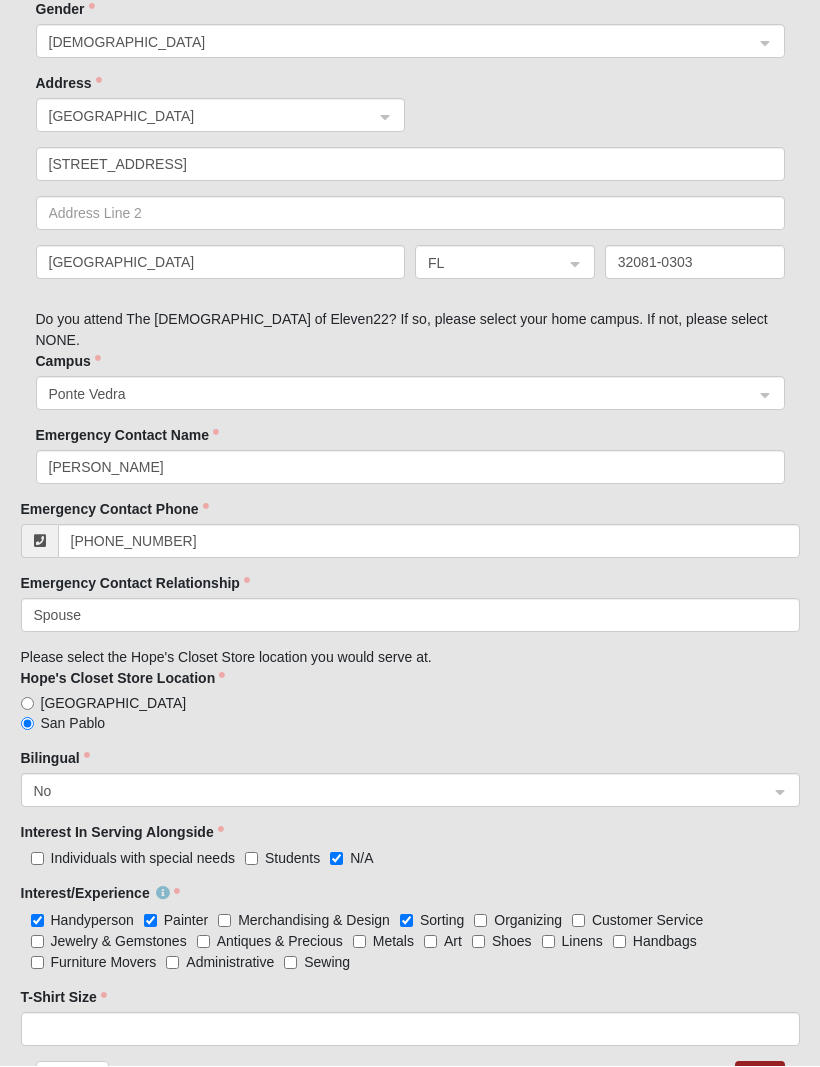click on "Organizing" at bounding box center [480, 921] 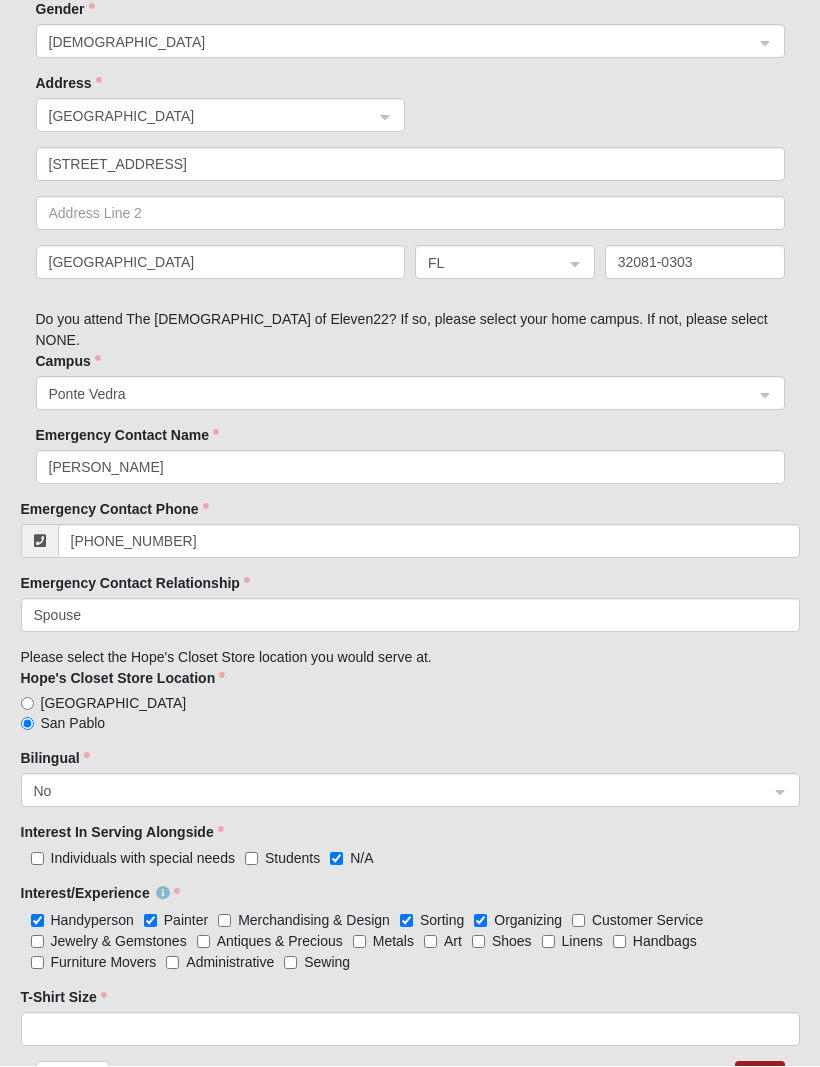 click on "Interest In Serving Alongside    Individuals with special needs Students N/A
Interest/Experience    Handyperson Painter Merchandising & Design Sorting Organizing Customer Service Jewelry & Gemstones Antiques & Precious Metals Art Shoes Linens Handbags Furniture Movers Administrative Sewing" 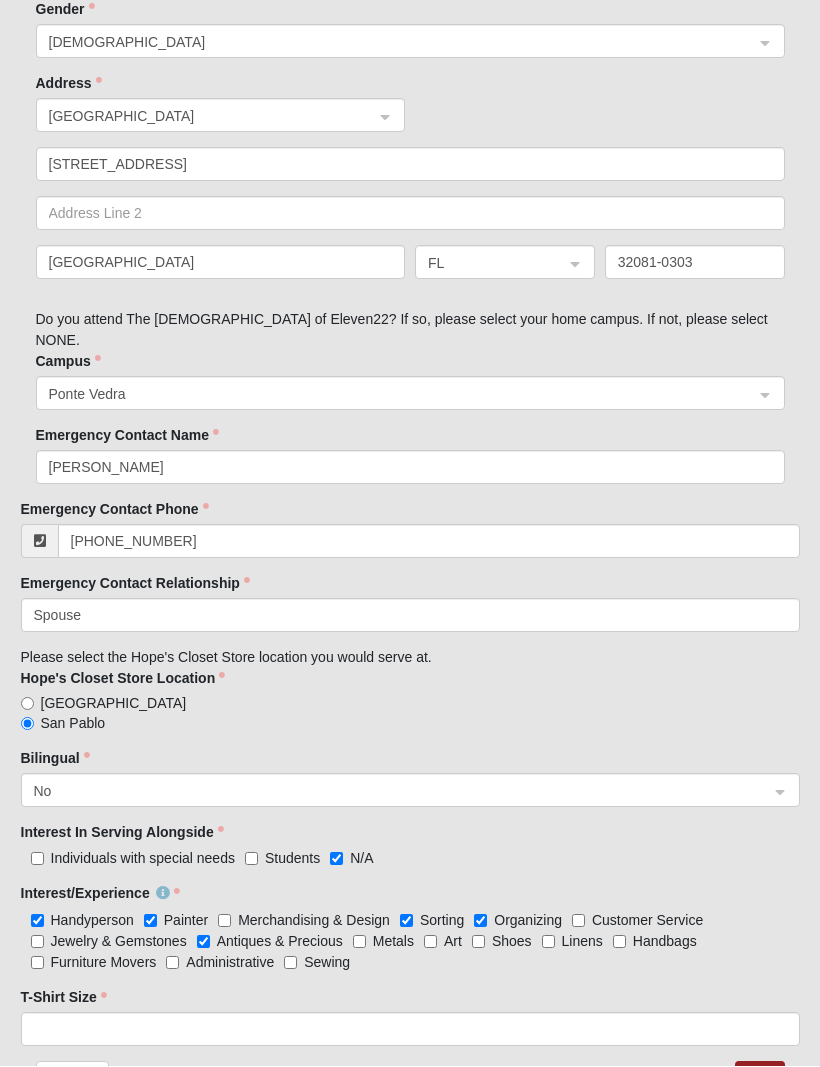 scroll, scrollTop: 1003, scrollLeft: 0, axis: vertical 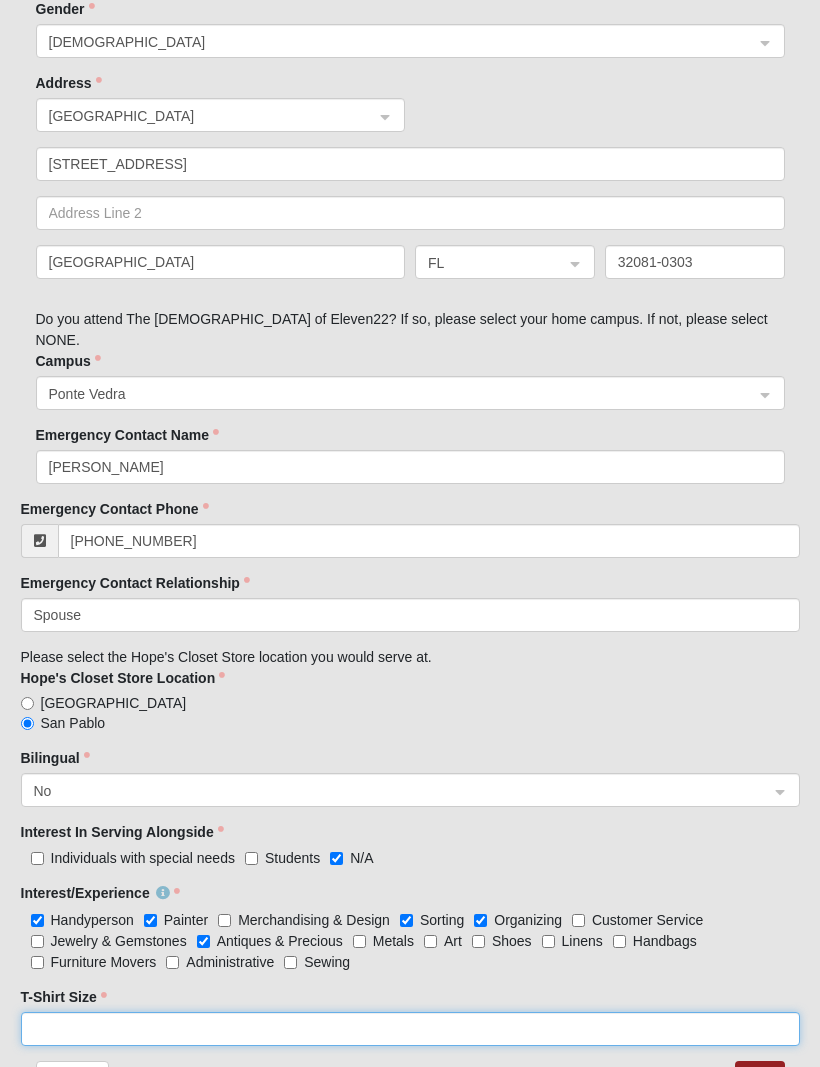 click on "T-Shirt Size" 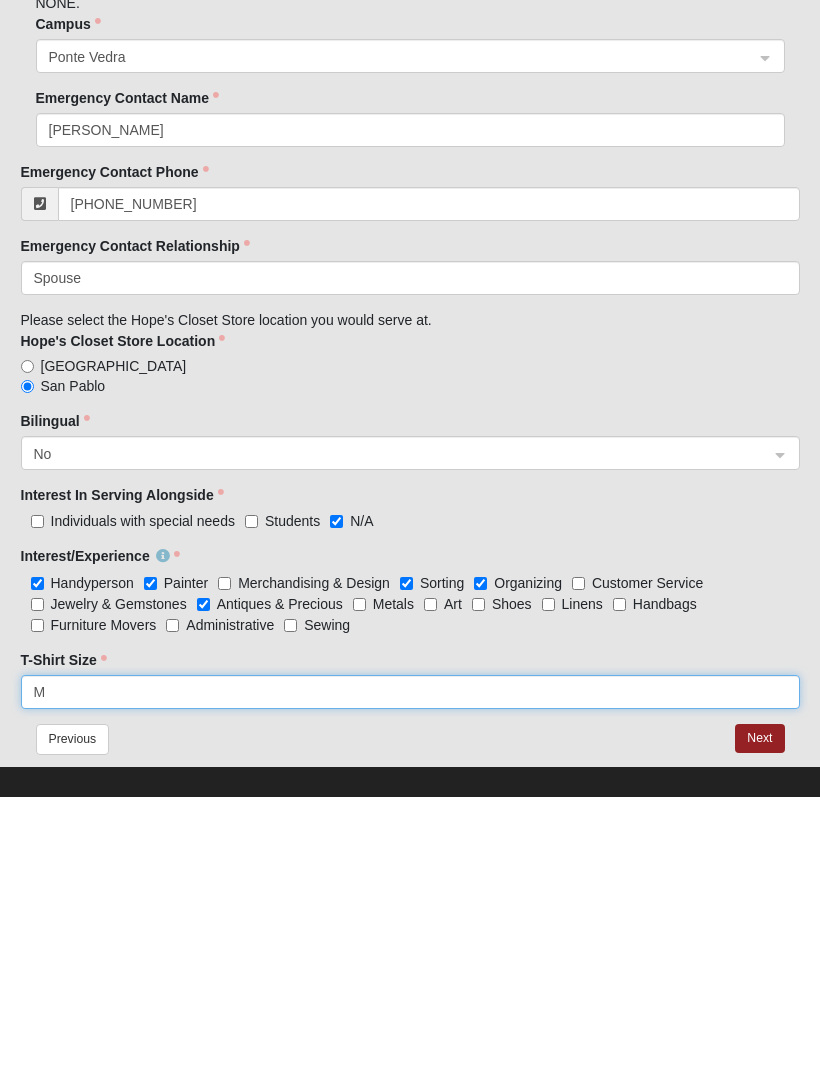 scroll, scrollTop: 1070, scrollLeft: 0, axis: vertical 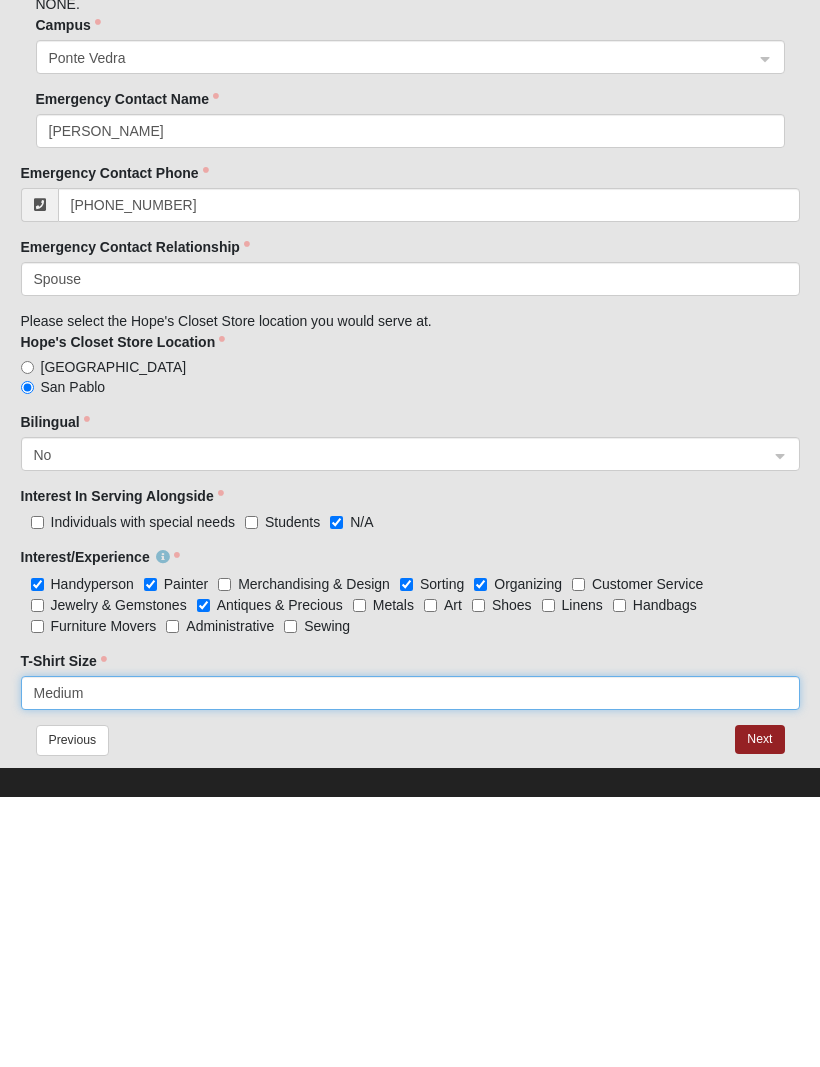 type on "Medium" 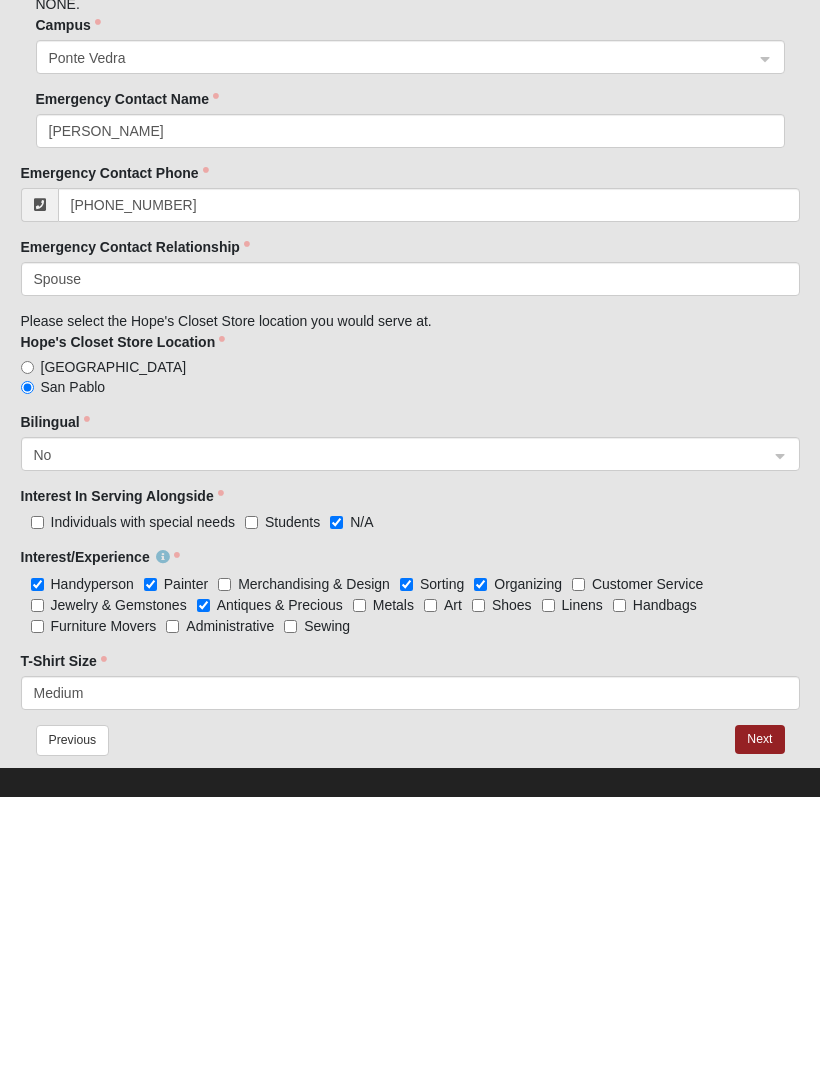 click on "Next" at bounding box center (759, 1009) 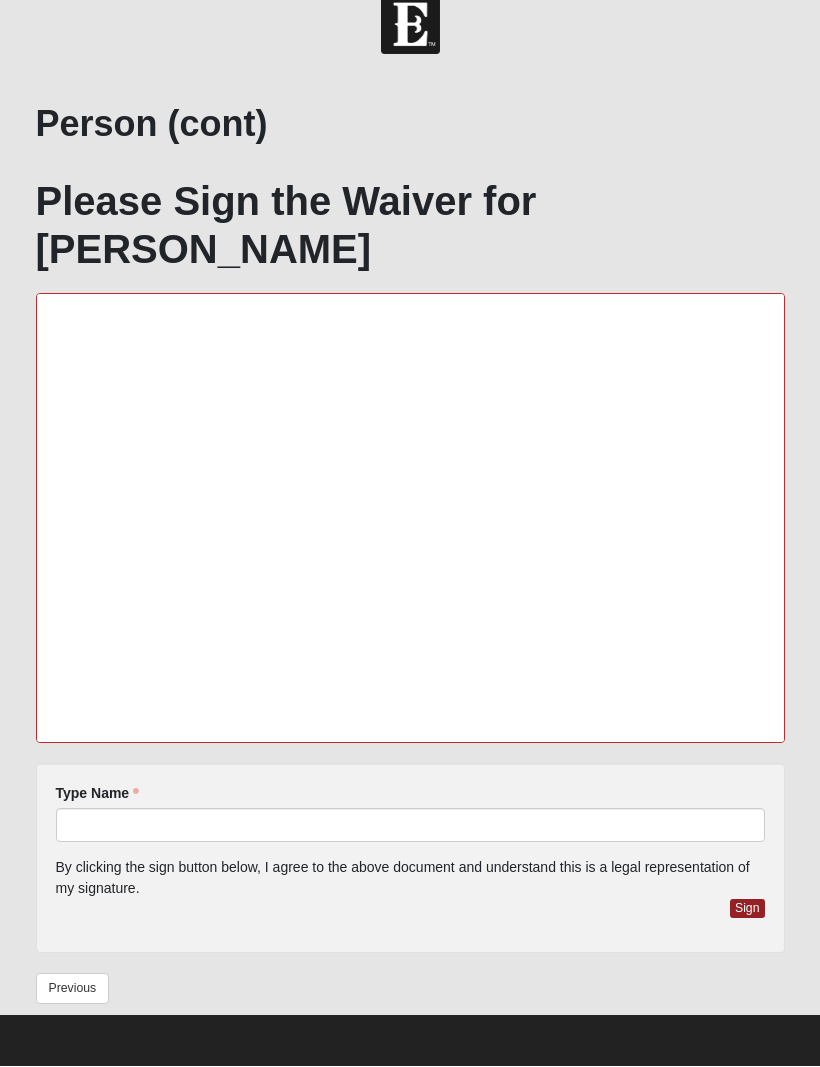 scroll, scrollTop: 0, scrollLeft: 0, axis: both 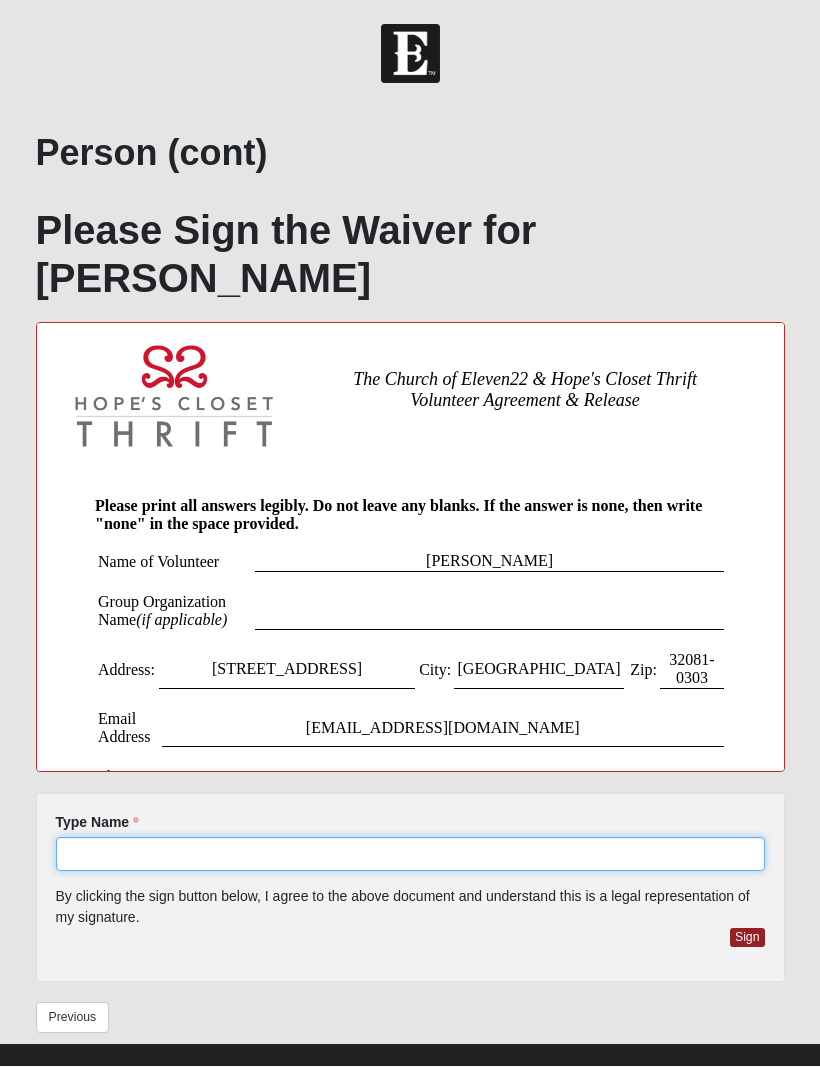click on "Type Name" 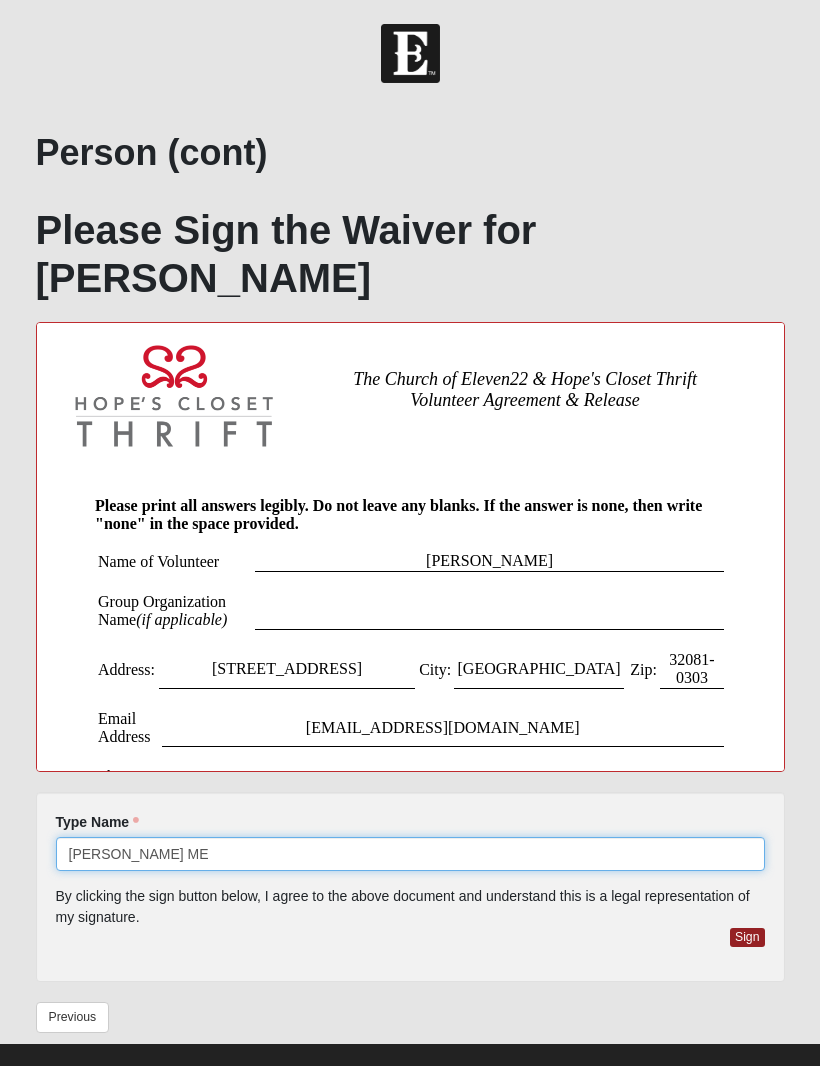 click on "Sharol Schimek Rieser ME" 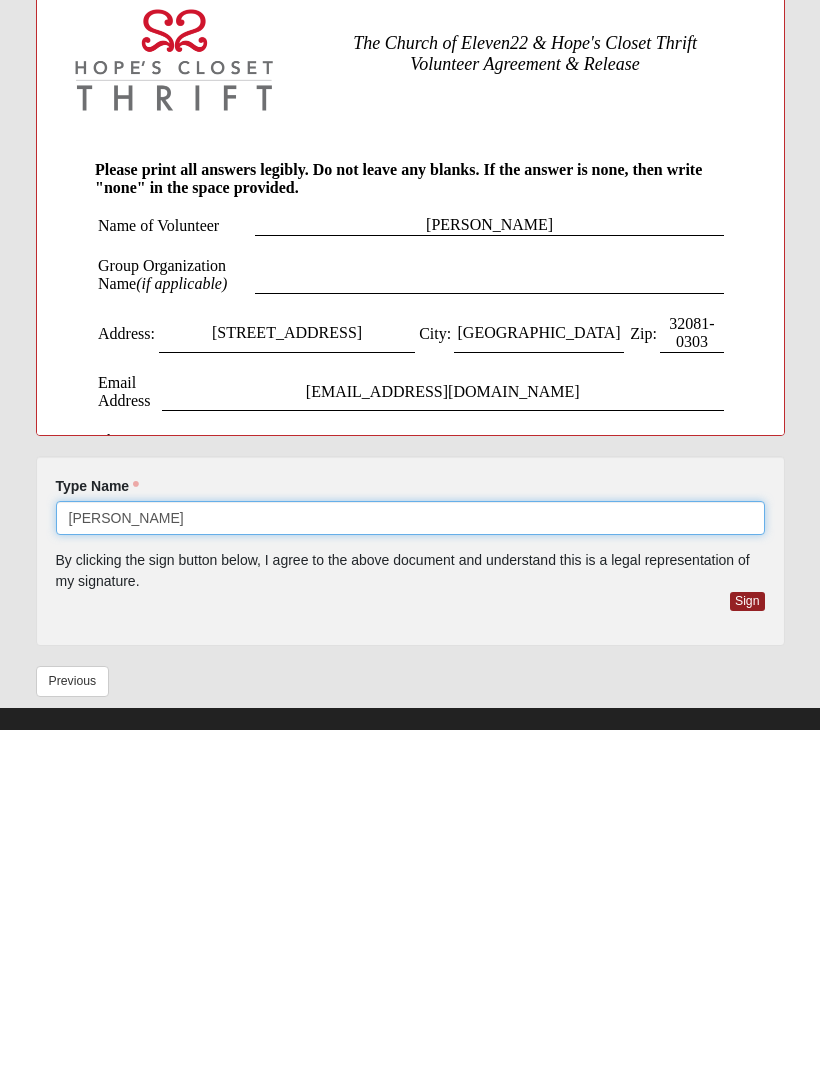 type on "Sharol Schimek Rieser" 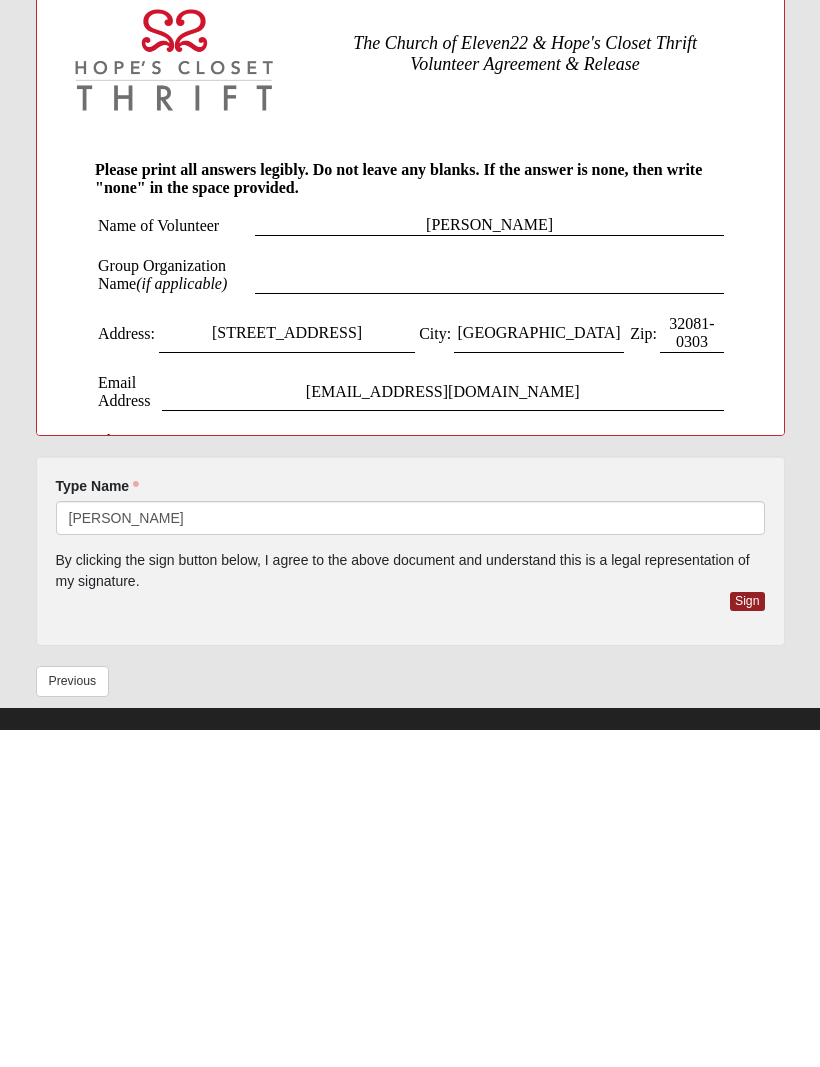 click on "Sign" at bounding box center [747, 938] 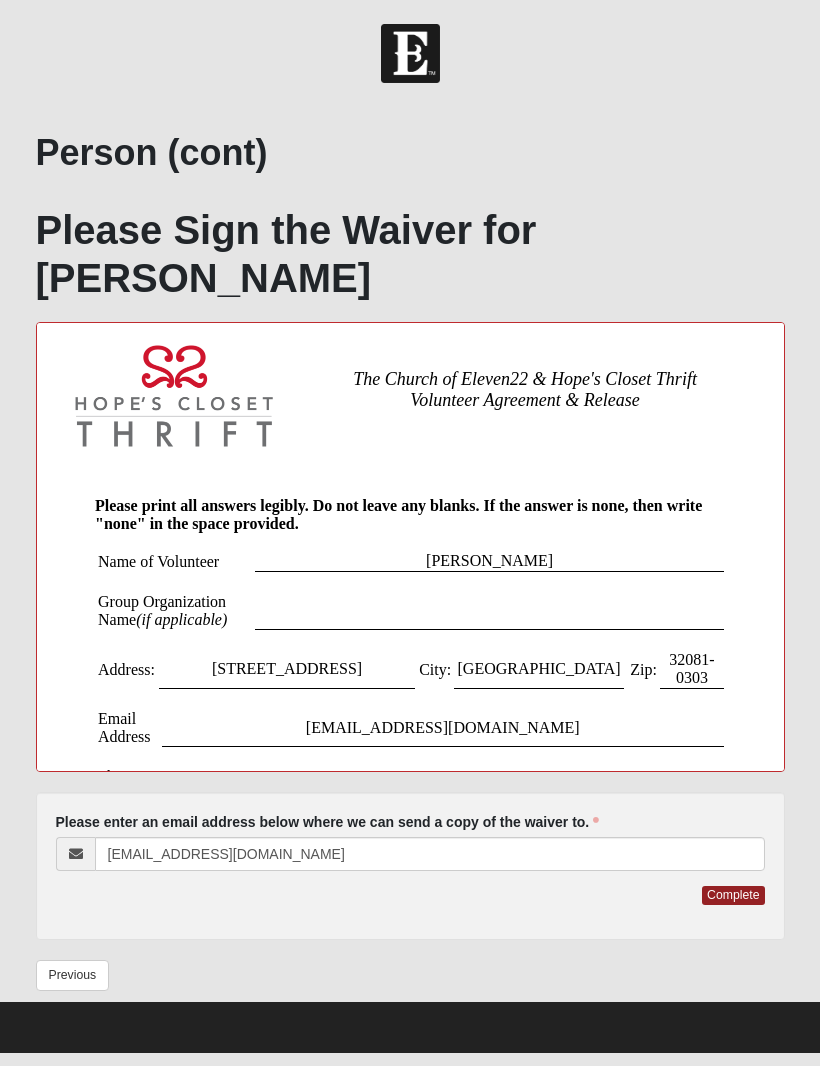 click on "Complete" at bounding box center (733, 896) 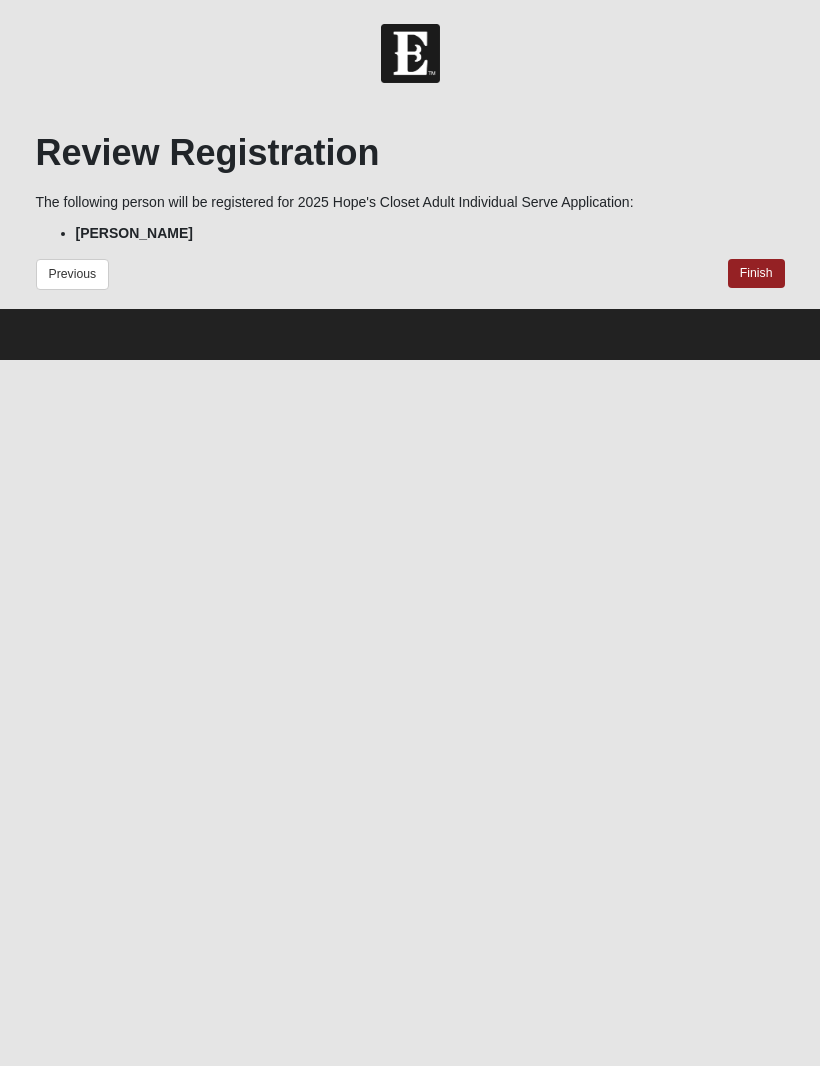 click on "Finish" at bounding box center [756, 274] 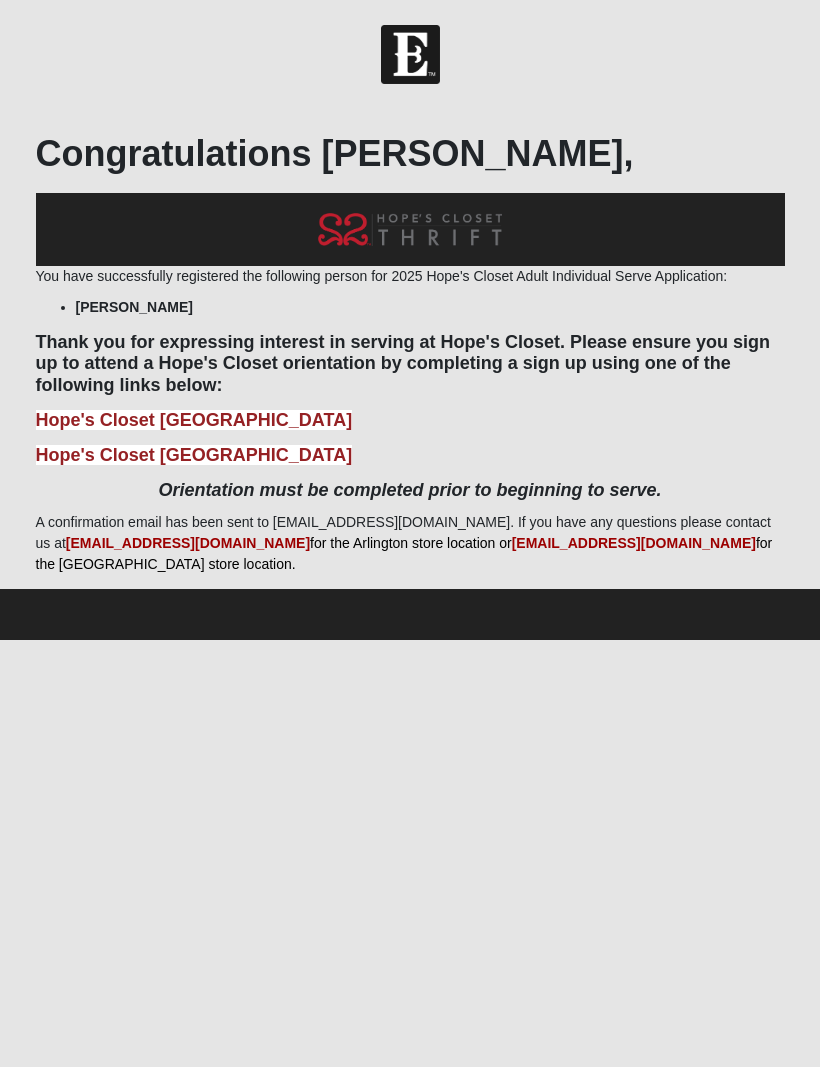 click on "Hope's Closet Arlington Orientation" at bounding box center (194, 420) 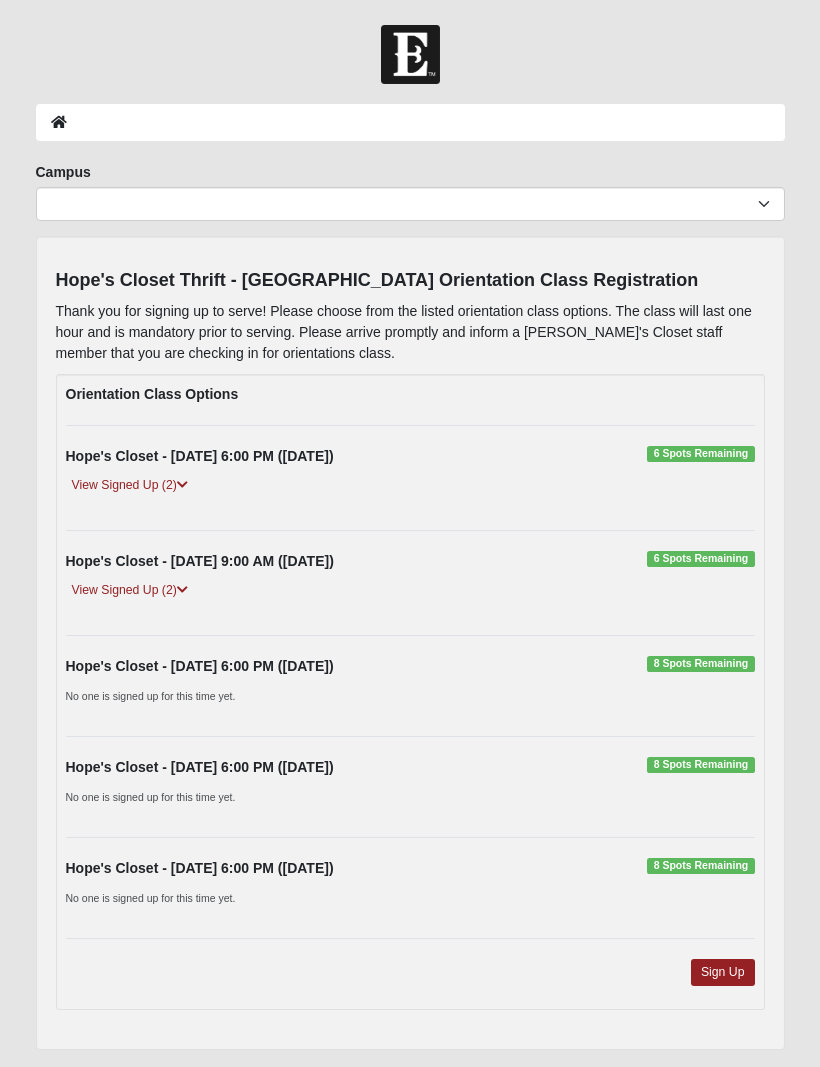 scroll, scrollTop: 0, scrollLeft: 0, axis: both 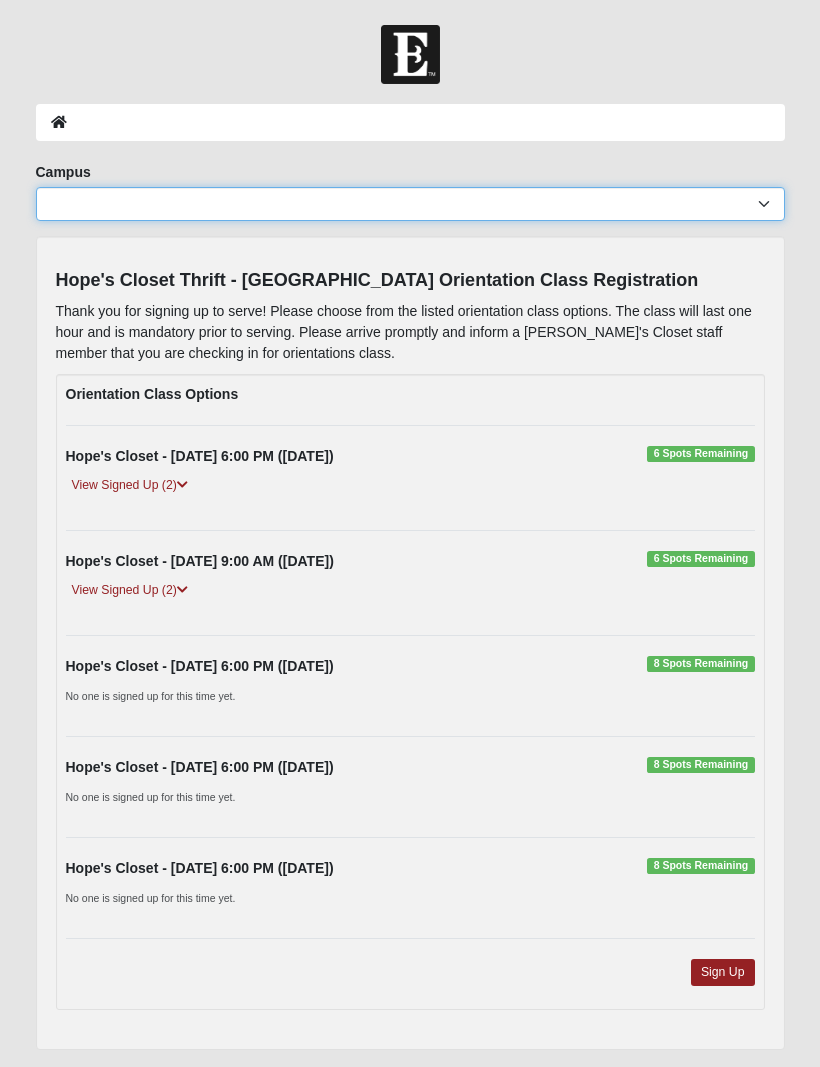 click on "Arlington
Baymeadows
Eleven22 Online
Fleming Island
Jesup
Mandarin
North Jax
Orange Park
Outpost
Palatka (Coming Soon)
Ponte Vedra
San Pablo
St. Johns
St. Augustine (Coming Soon)
Wildlight
NONE" at bounding box center [410, 204] 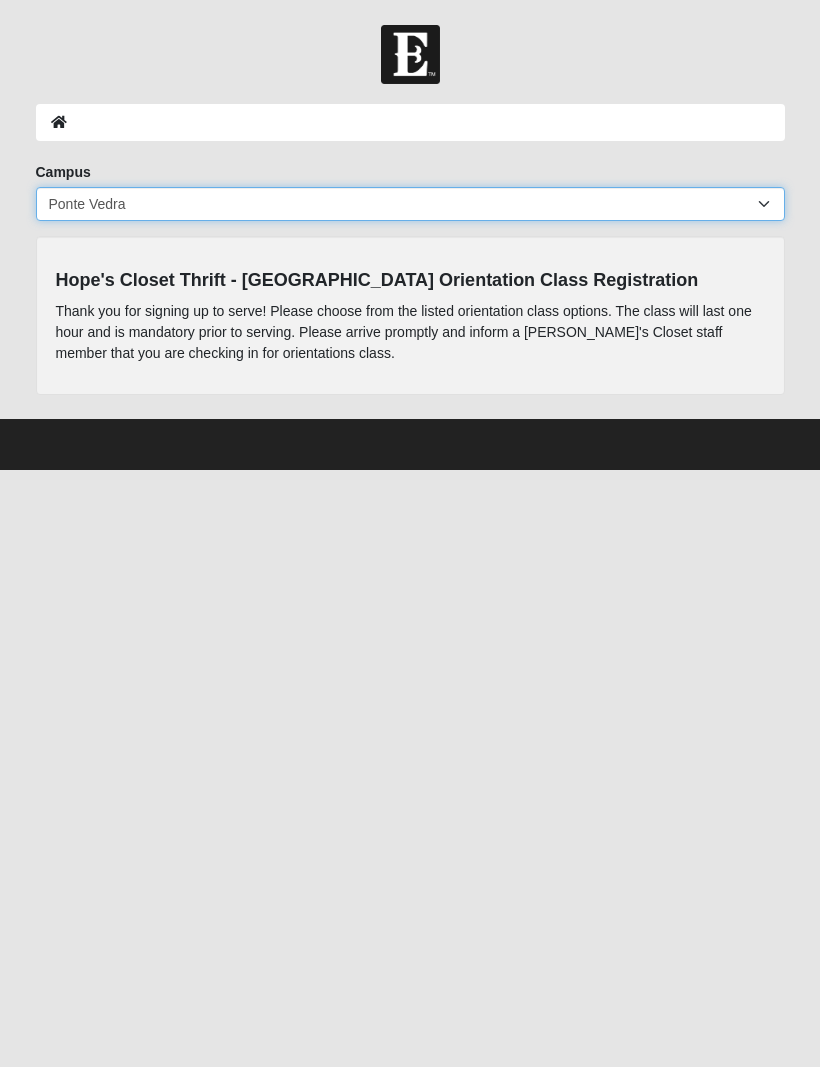 click on "Arlington
Baymeadows
Eleven22 Online
Fleming Island
Jesup
Mandarin
North Jax
Orange Park
Outpost
Palatka (Coming Soon)
Ponte Vedra
San Pablo
St. Johns
St. Augustine (Coming Soon)
Wildlight
NONE" at bounding box center (410, 204) 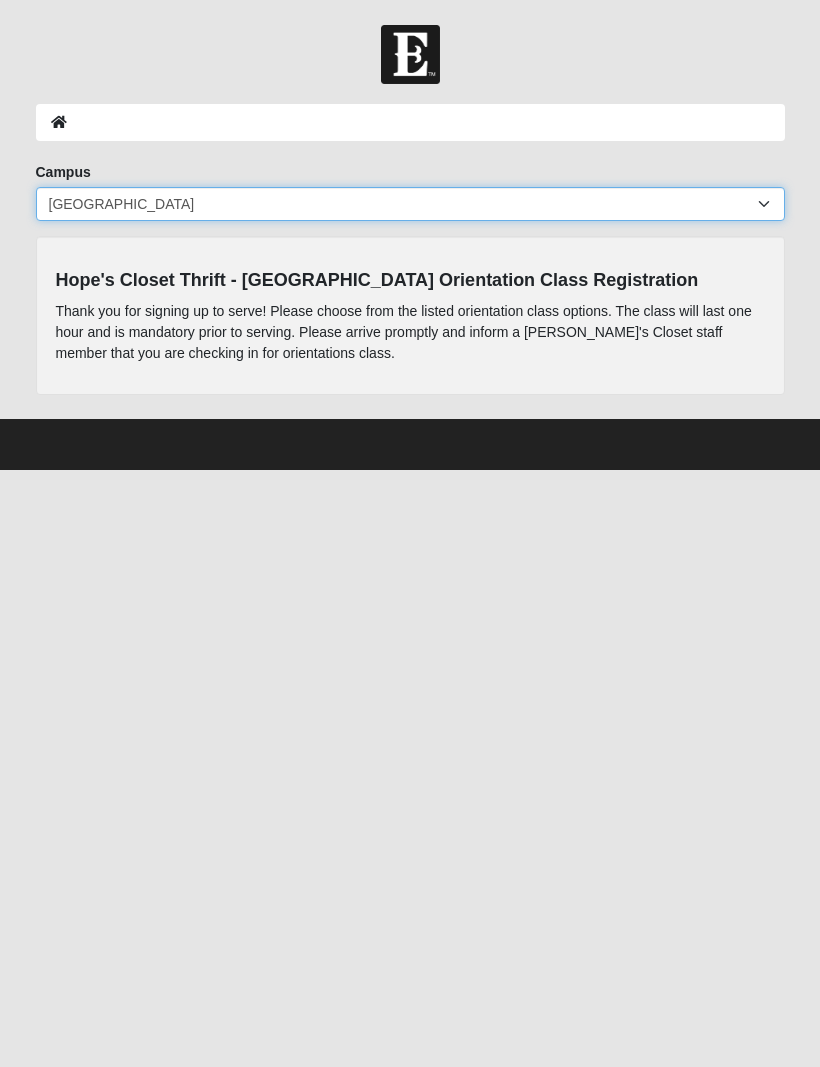 click on "Arlington
Baymeadows
Eleven22 Online
Fleming Island
Jesup
Mandarin
North Jax
Orange Park
Outpost
Palatka (Coming Soon)
Ponte Vedra
San Pablo
St. Johns
St. Augustine (Coming Soon)
Wildlight
NONE" at bounding box center [410, 204] 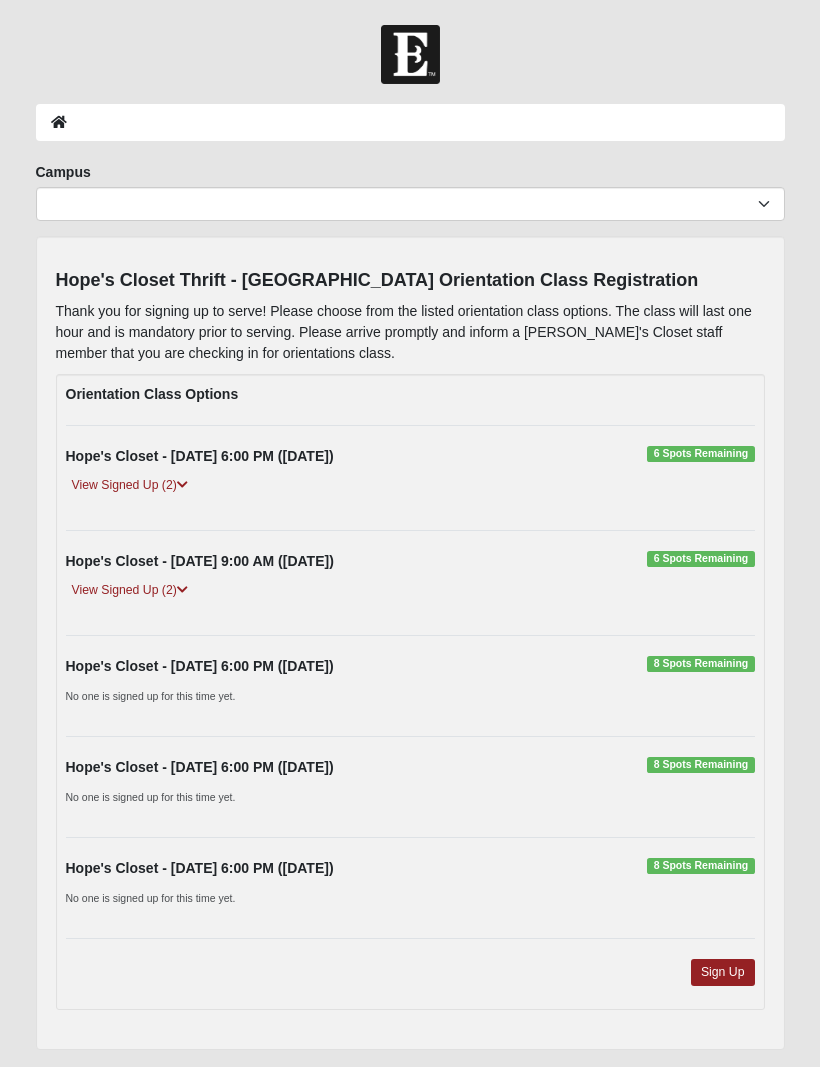 click on "6 Spots Remaining" at bounding box center [700, 559] 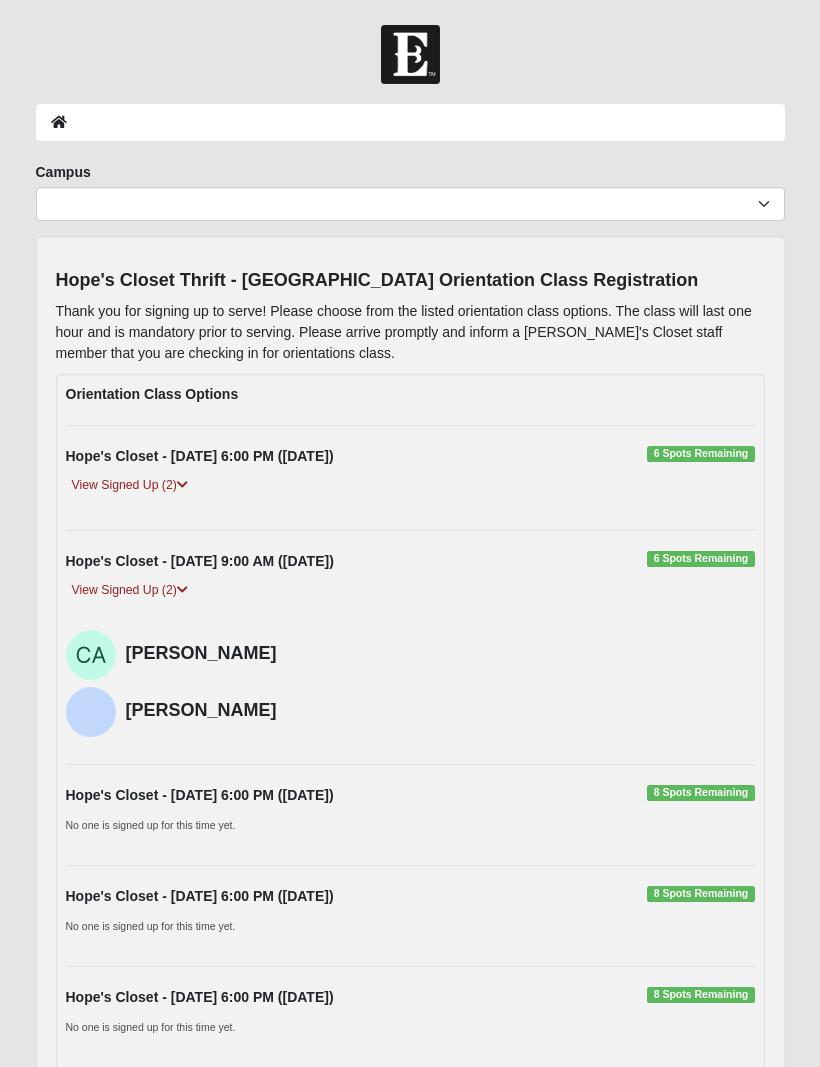 click on "View Signed Up (2)" at bounding box center (410, 597) 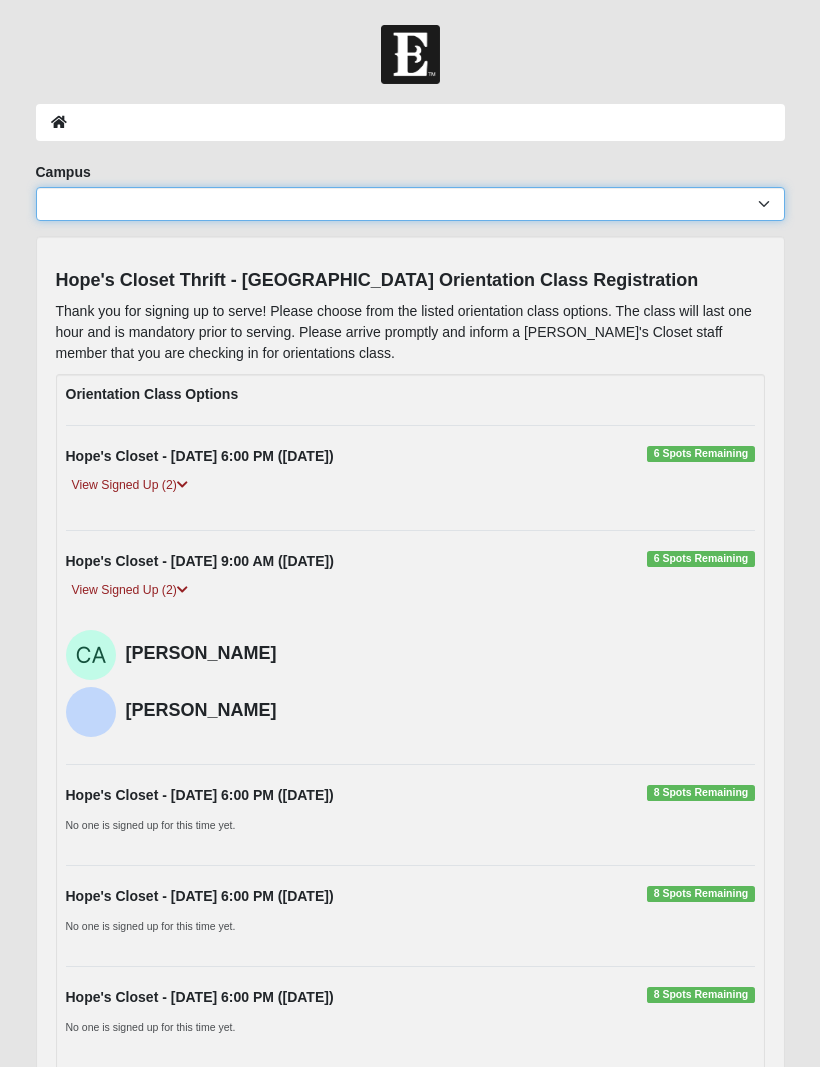 click on "Arlington
Baymeadows
Eleven22 Online
Fleming Island
Jesup
Mandarin
North Jax
Orange Park
Outpost
Palatka (Coming Soon)
Ponte Vedra
San Pablo
St. Johns
St. Augustine (Coming Soon)
Wildlight
NONE" at bounding box center (410, 204) 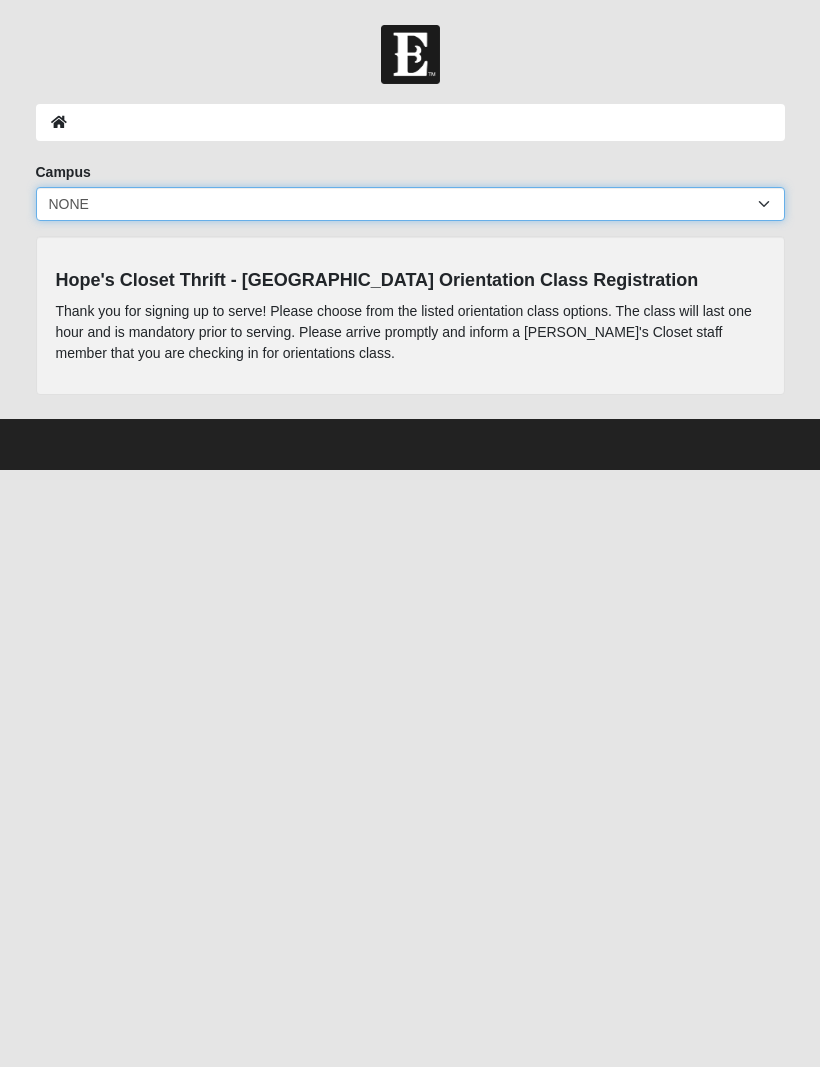 click on "Arlington
Baymeadows
Eleven22 Online
Fleming Island
Jesup
Mandarin
North Jax
Orange Park
Outpost
Palatka (Coming Soon)
Ponte Vedra
San Pablo
St. Johns
St. Augustine (Coming Soon)
Wildlight
NONE" at bounding box center (410, 204) 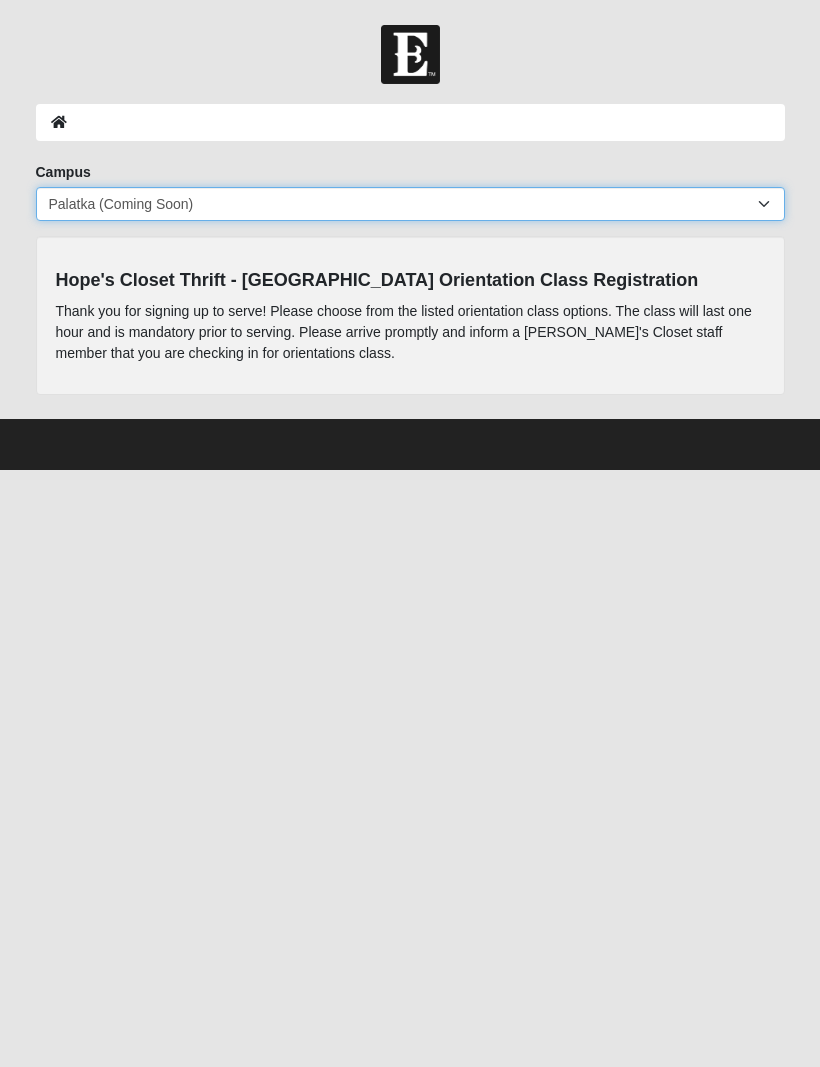 click on "Arlington
Baymeadows
Eleven22 Online
Fleming Island
Jesup
Mandarin
North Jax
Orange Park
Outpost
Palatka (Coming Soon)
Ponte Vedra
San Pablo
St. Johns
St. Augustine (Coming Soon)
Wildlight
NONE" at bounding box center [410, 204] 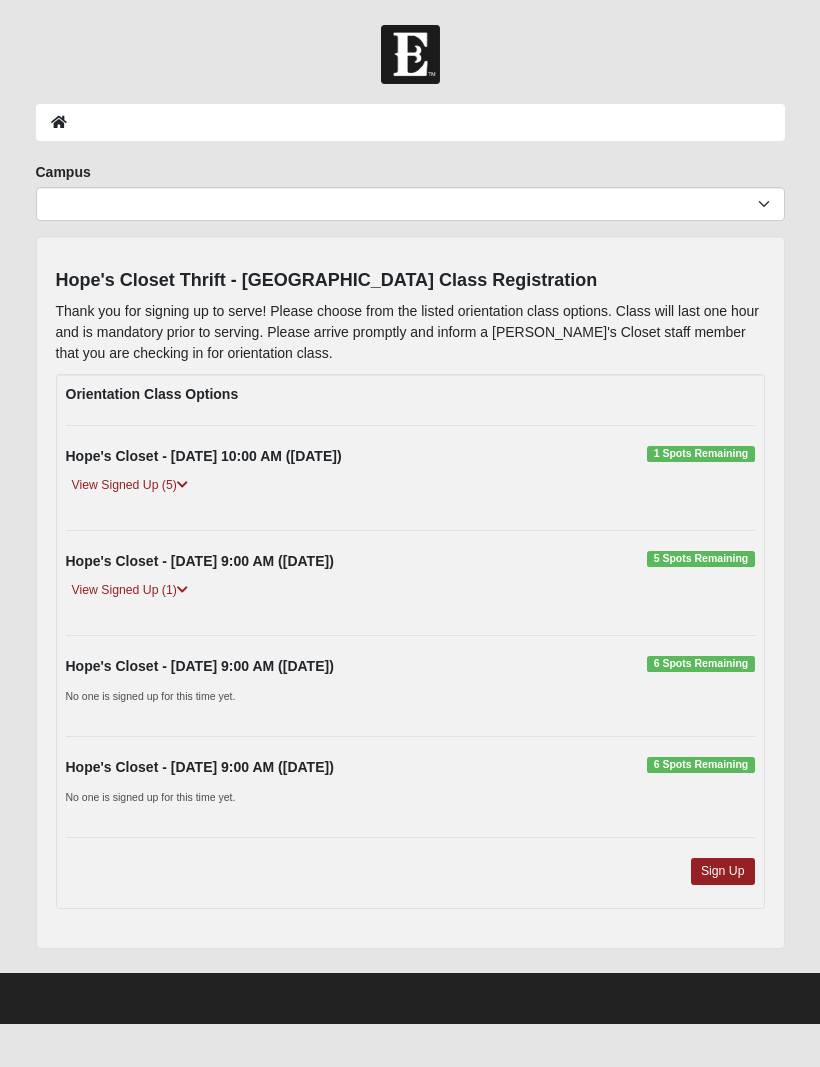 scroll, scrollTop: 0, scrollLeft: 0, axis: both 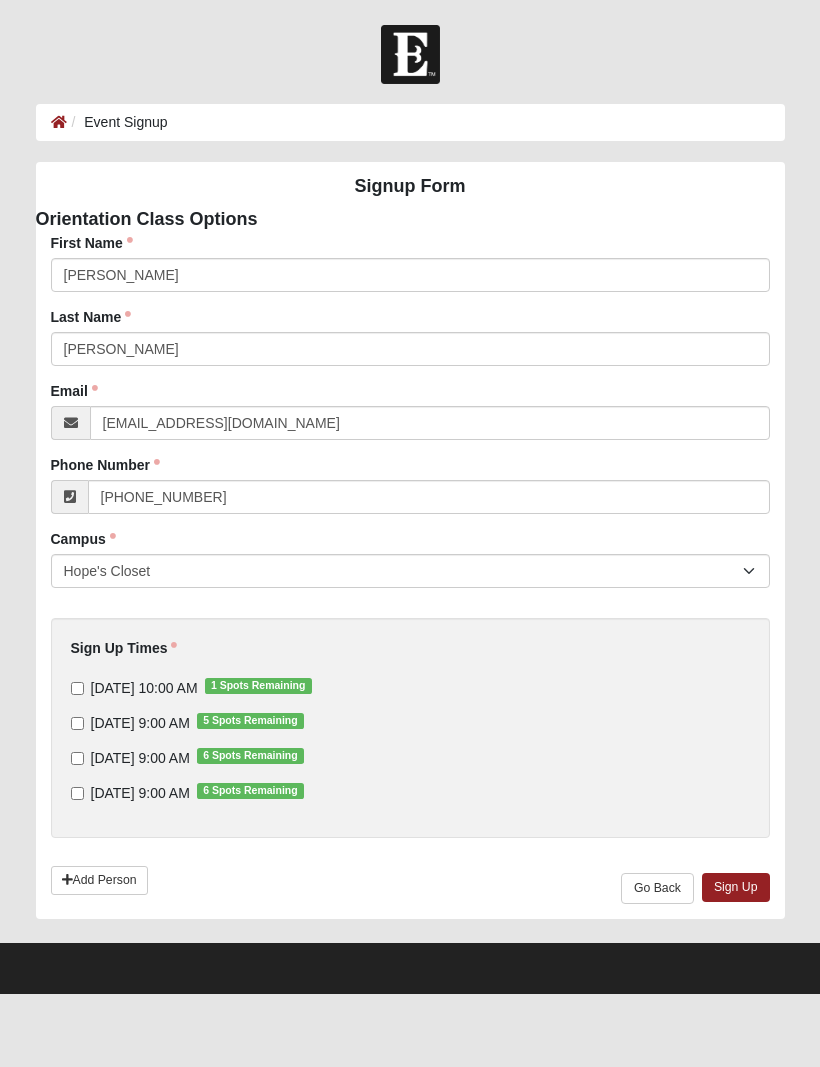 click on "[DATE] 9:00 AM
6 Spots Remaining" at bounding box center [77, 758] 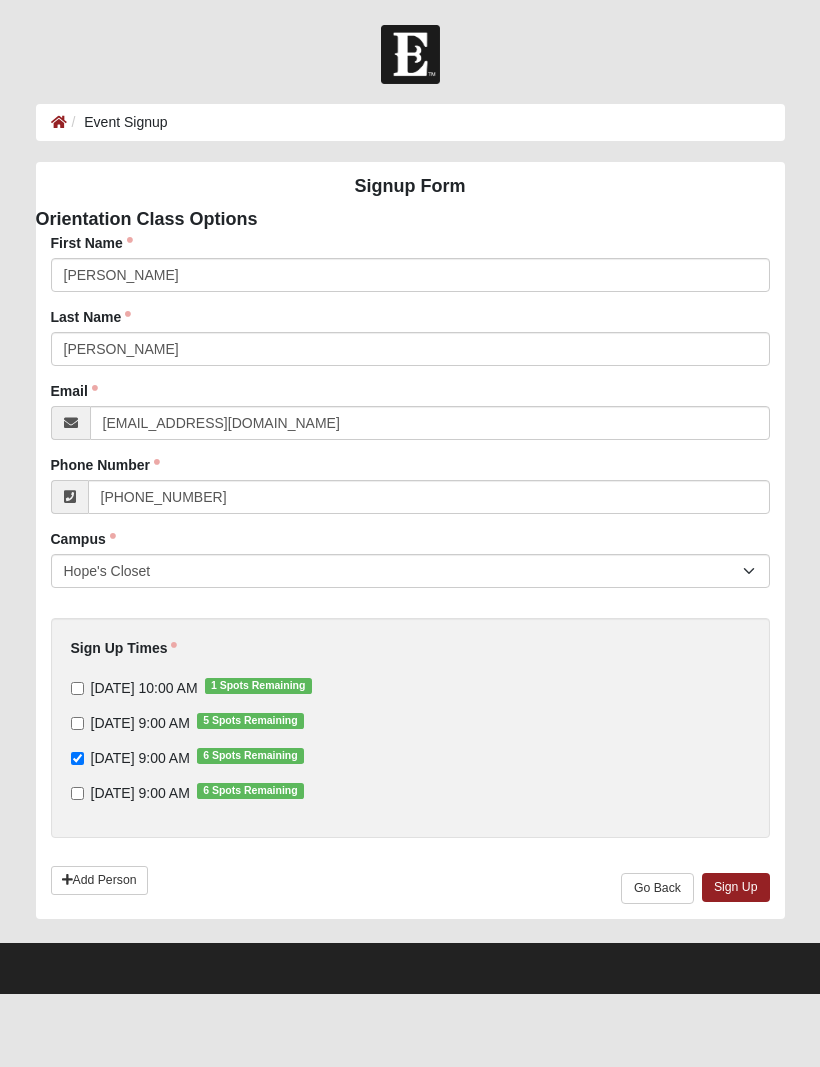 click on "Sign Up" at bounding box center (736, 887) 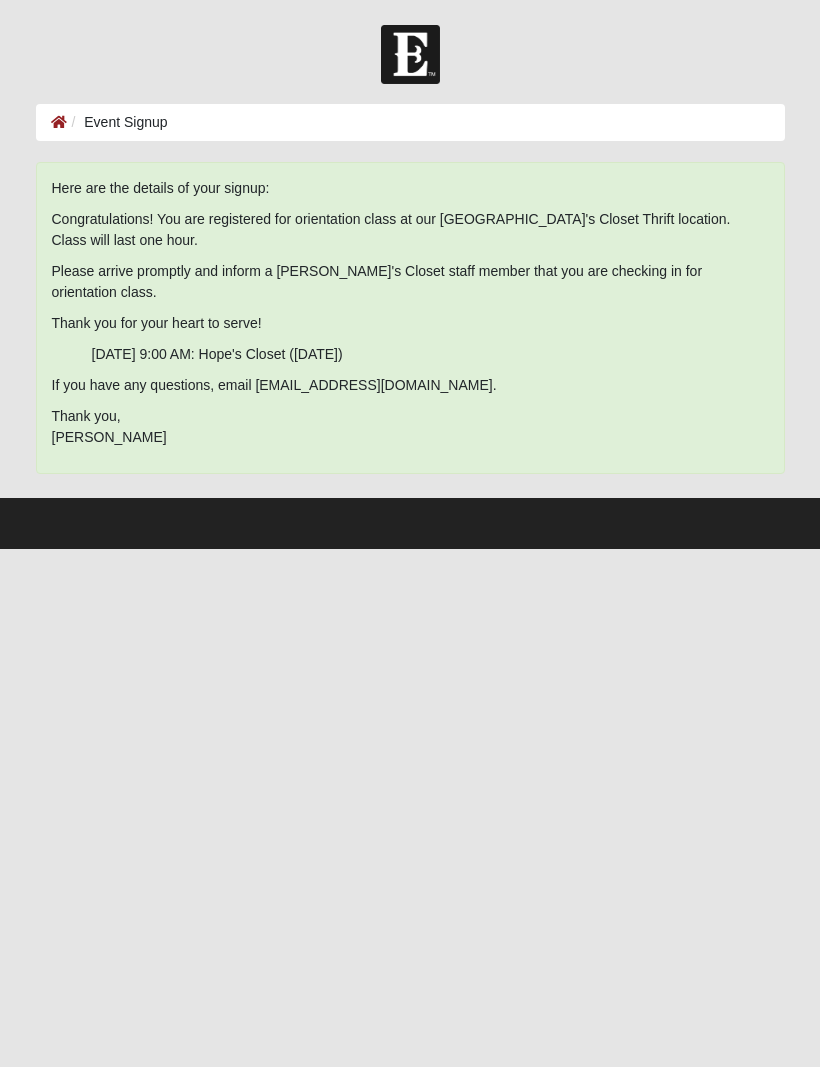 click at bounding box center (410, 523) 